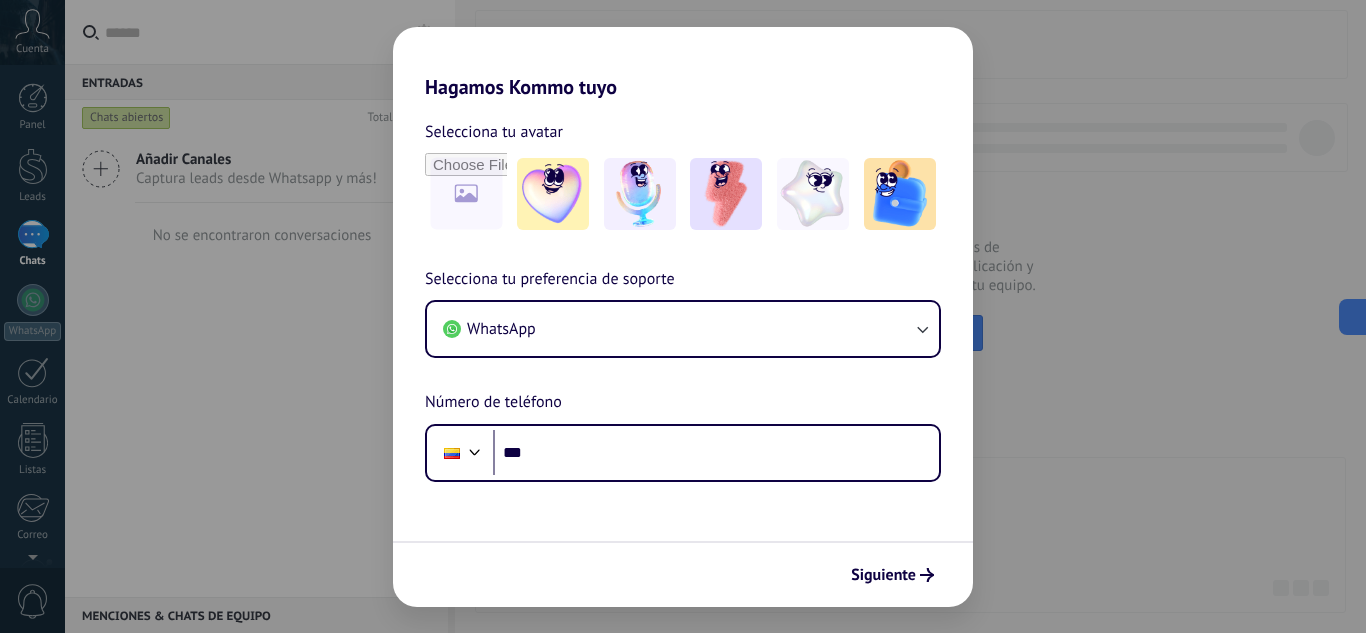 scroll, scrollTop: 0, scrollLeft: 0, axis: both 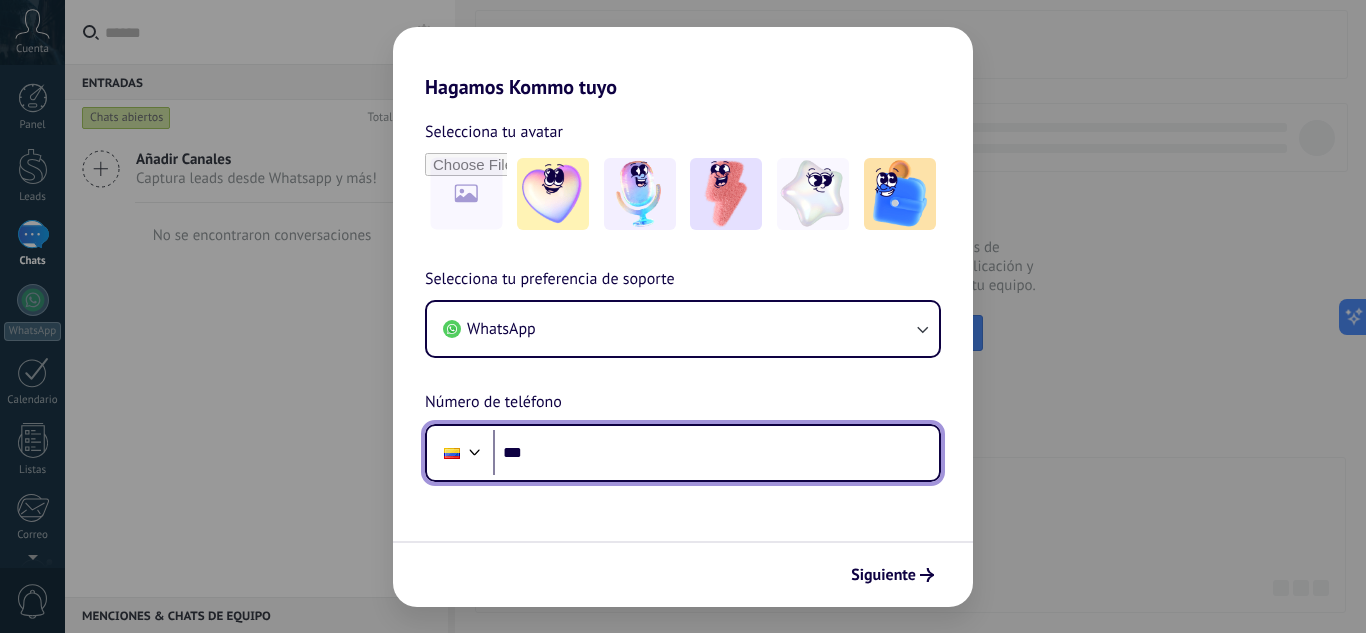 click on "***" at bounding box center [716, 453] 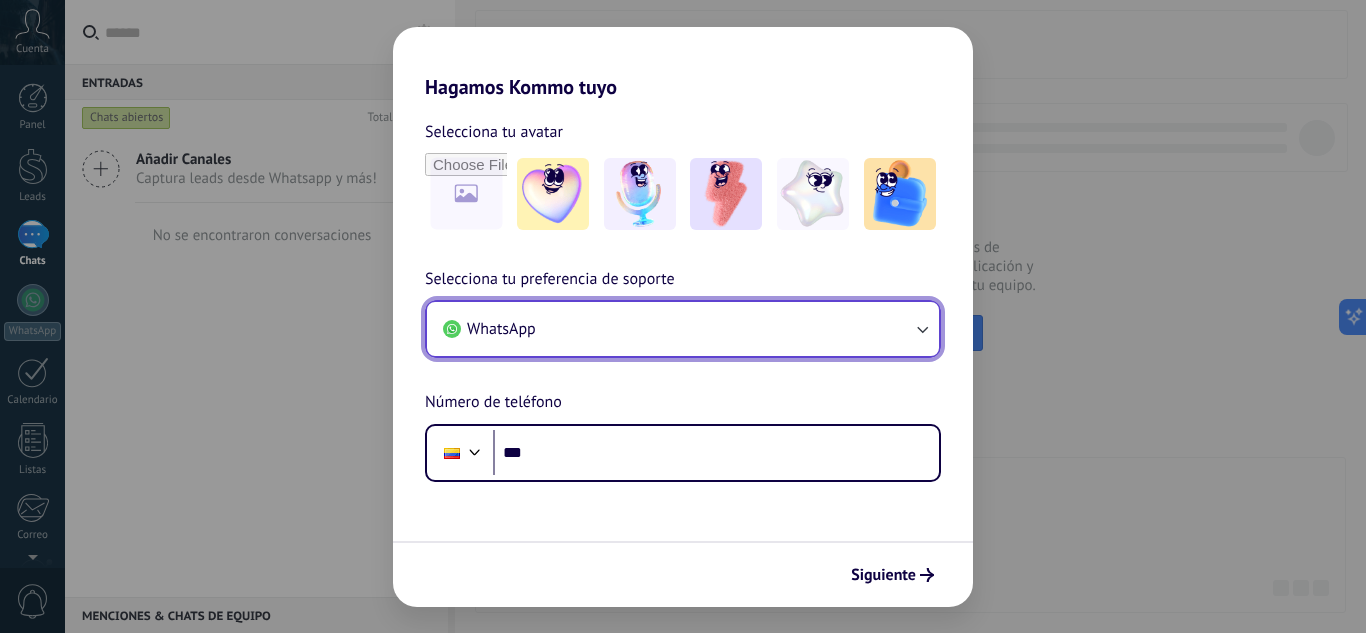 click 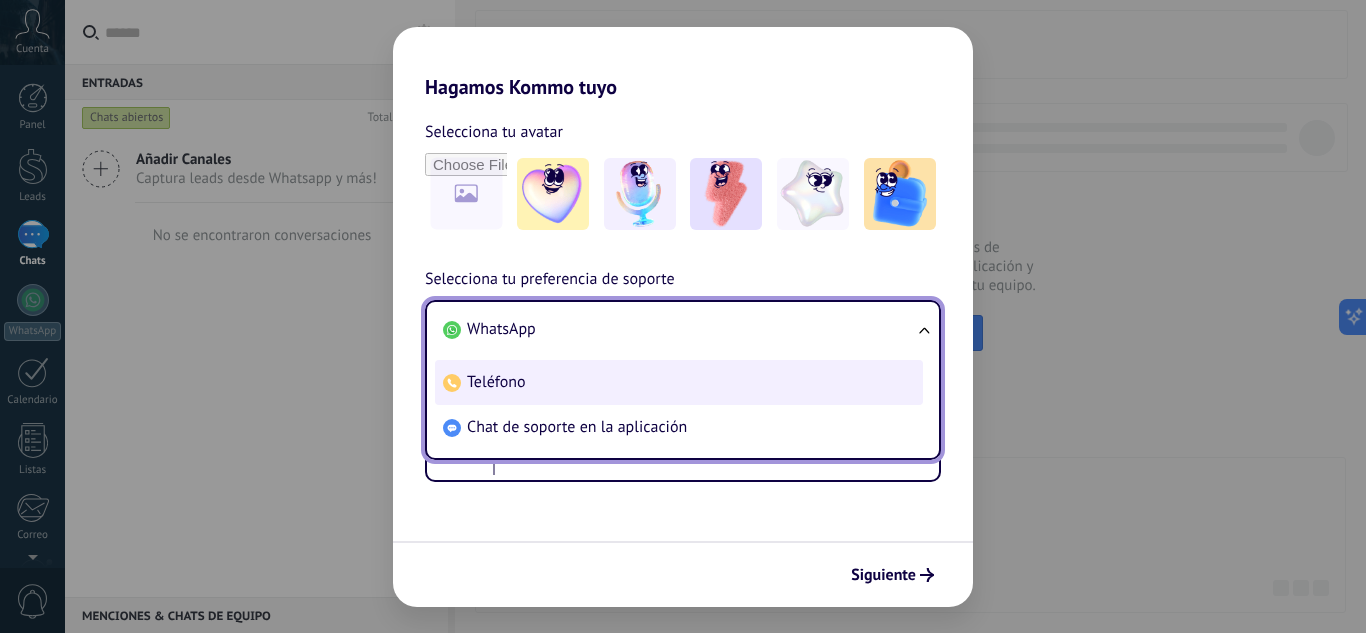 click on "Teléfono" at bounding box center (679, 382) 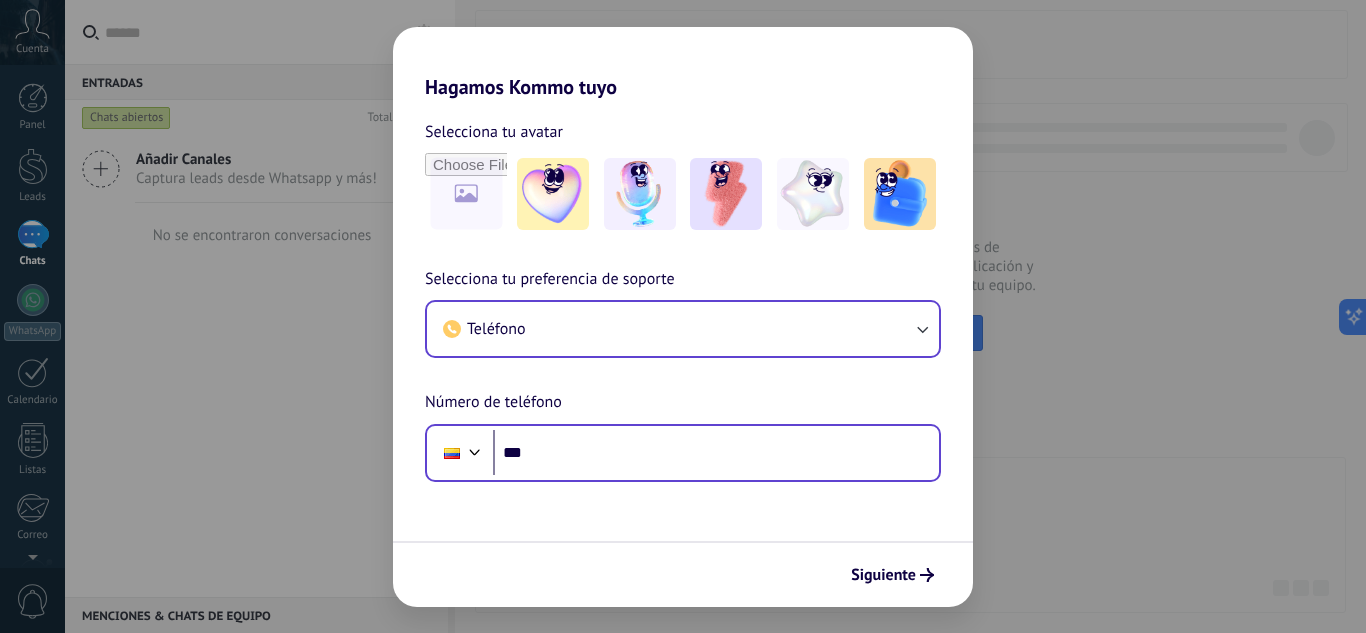 click on "Phone ***" at bounding box center [683, 453] 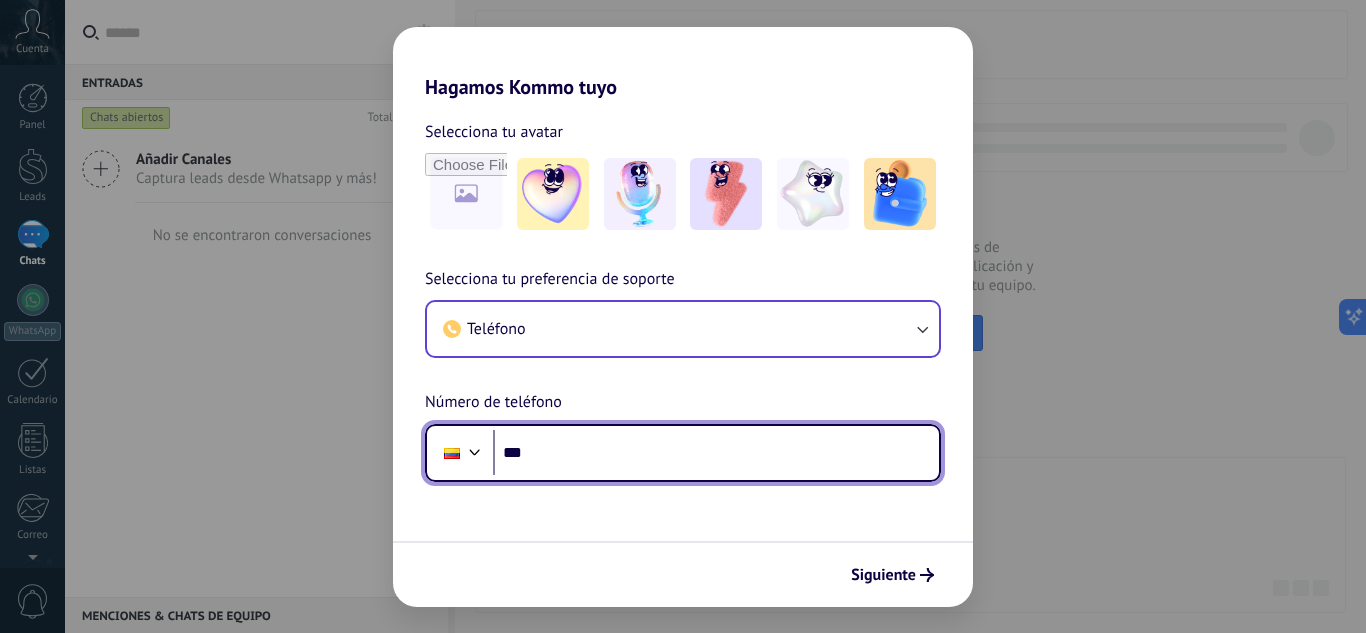 click on "***" at bounding box center (716, 453) 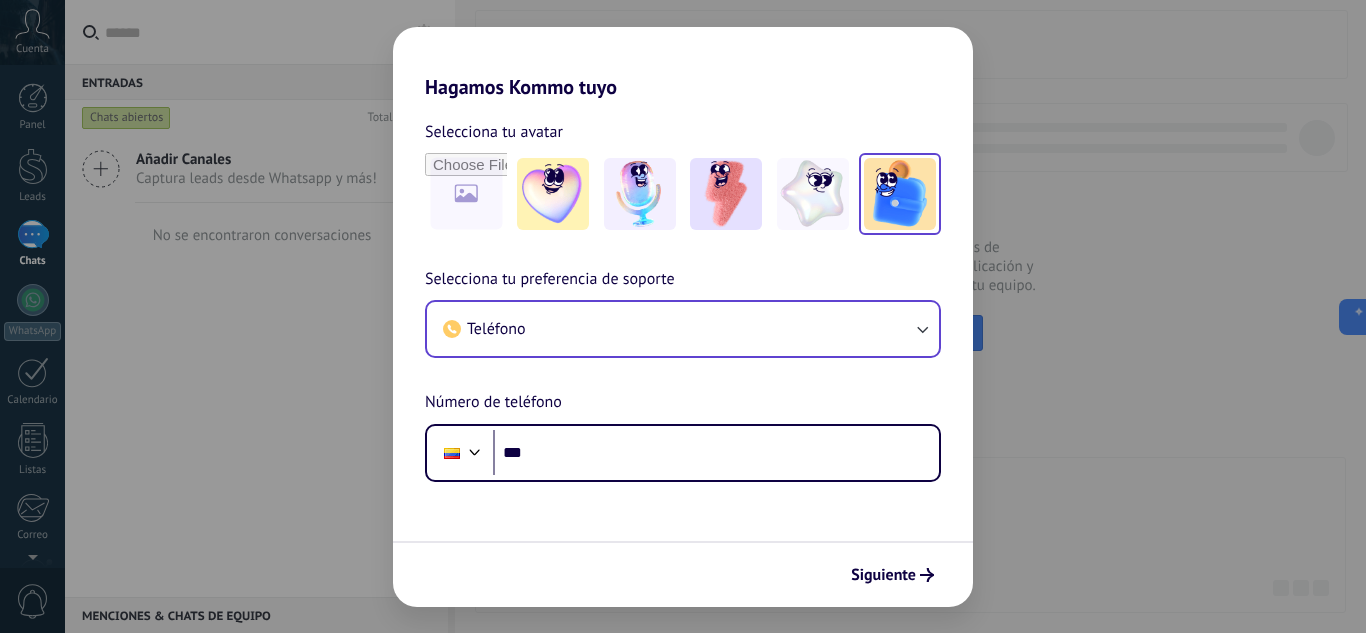click at bounding box center [900, 194] 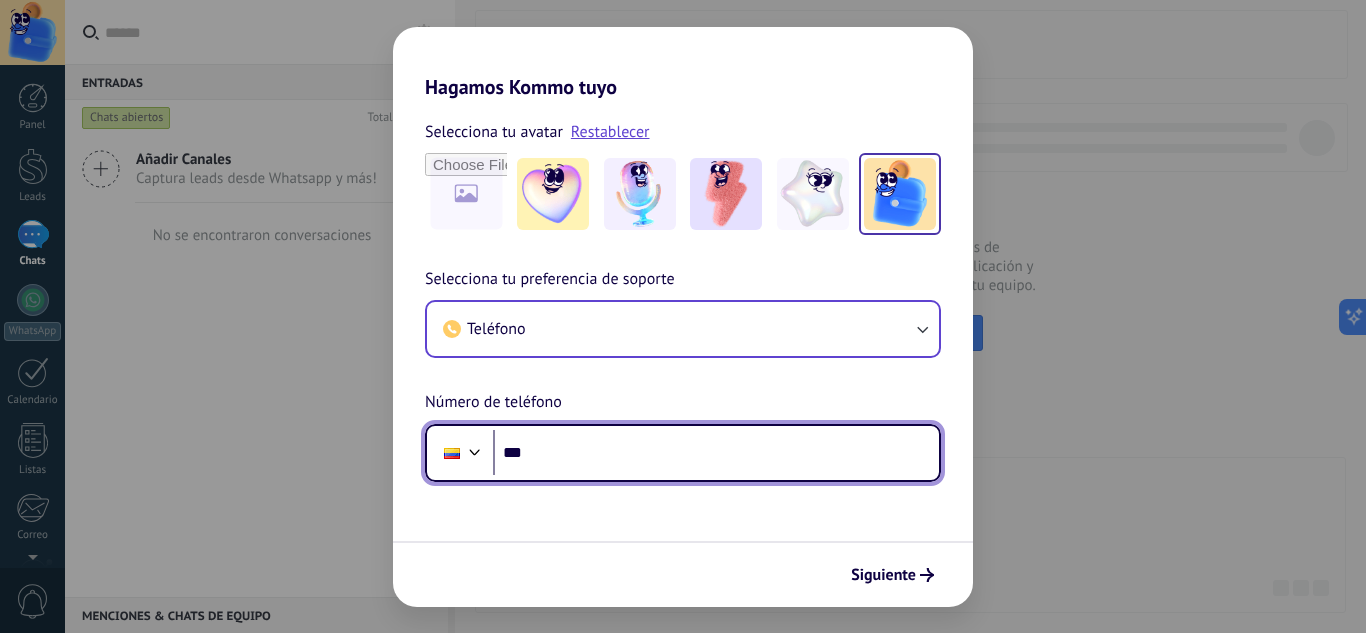 click on "***" at bounding box center (716, 453) 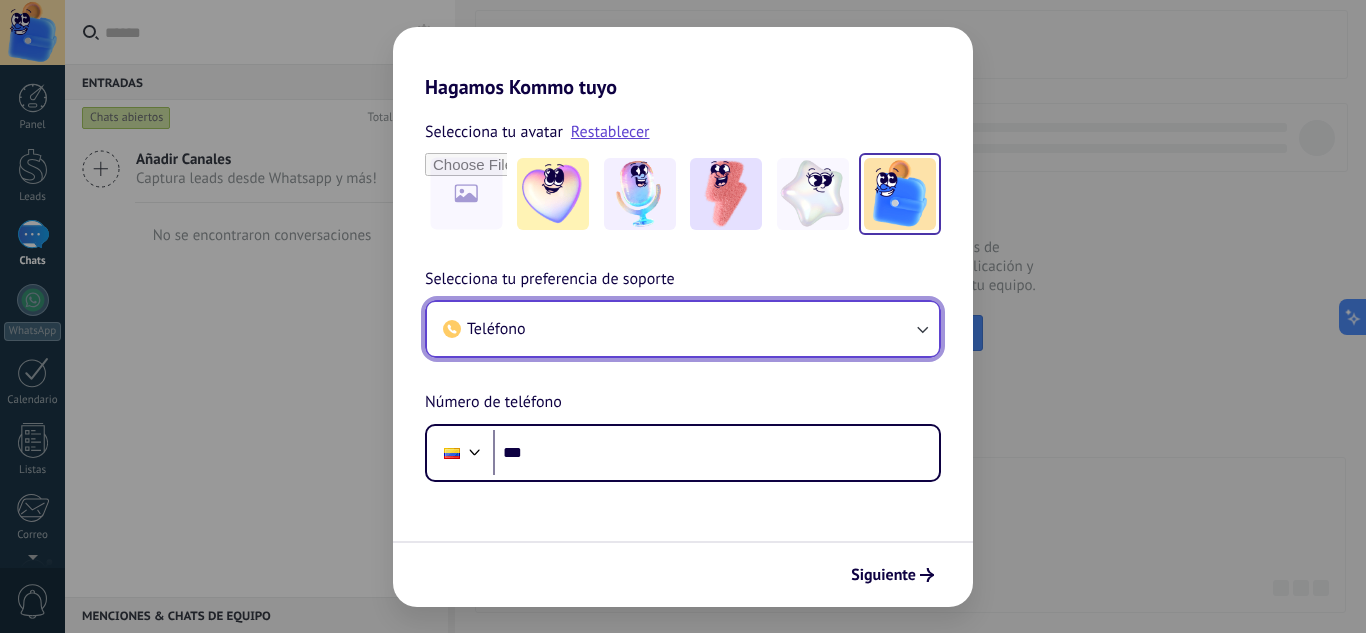 click on "Teléfono" at bounding box center (683, 329) 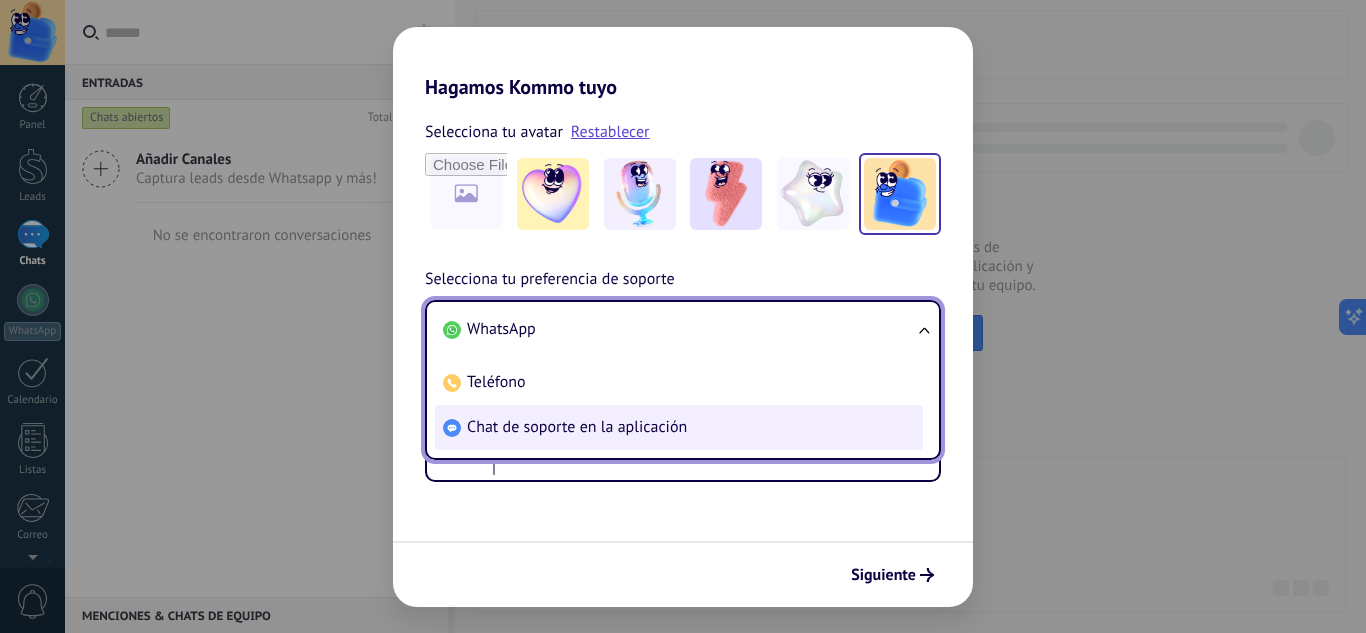 click on "Chat de soporte en la aplicación" at bounding box center (679, 427) 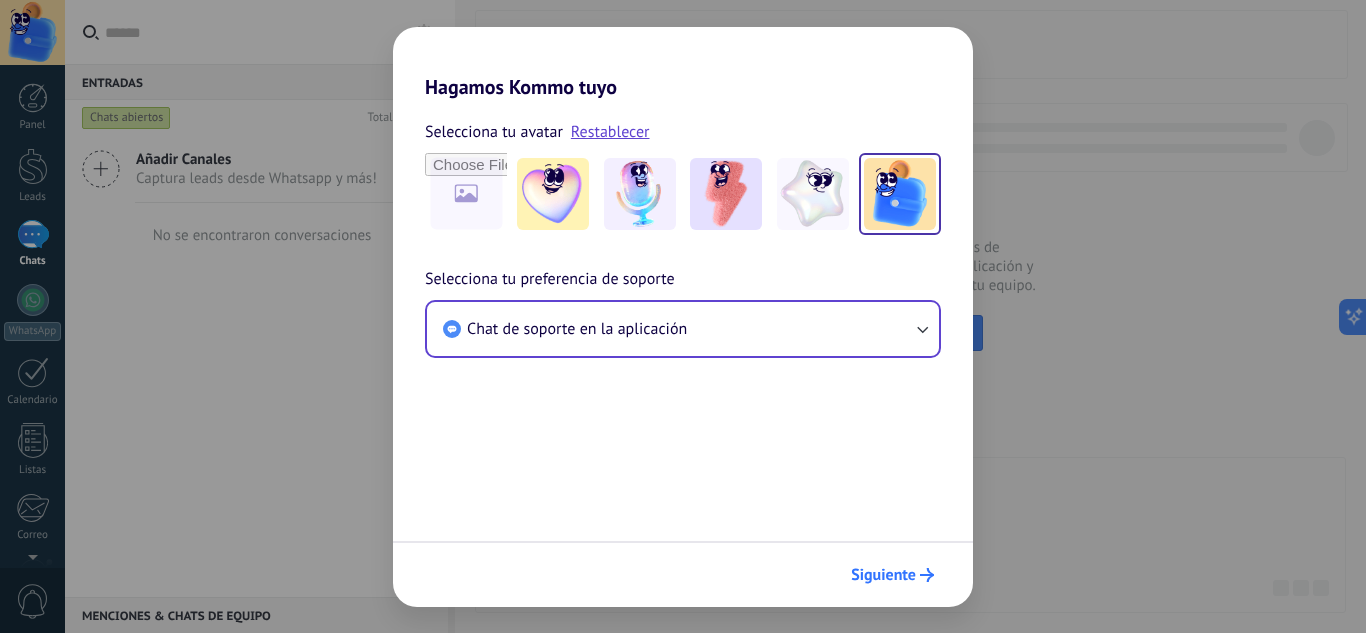 click on "Siguiente" at bounding box center (892, 575) 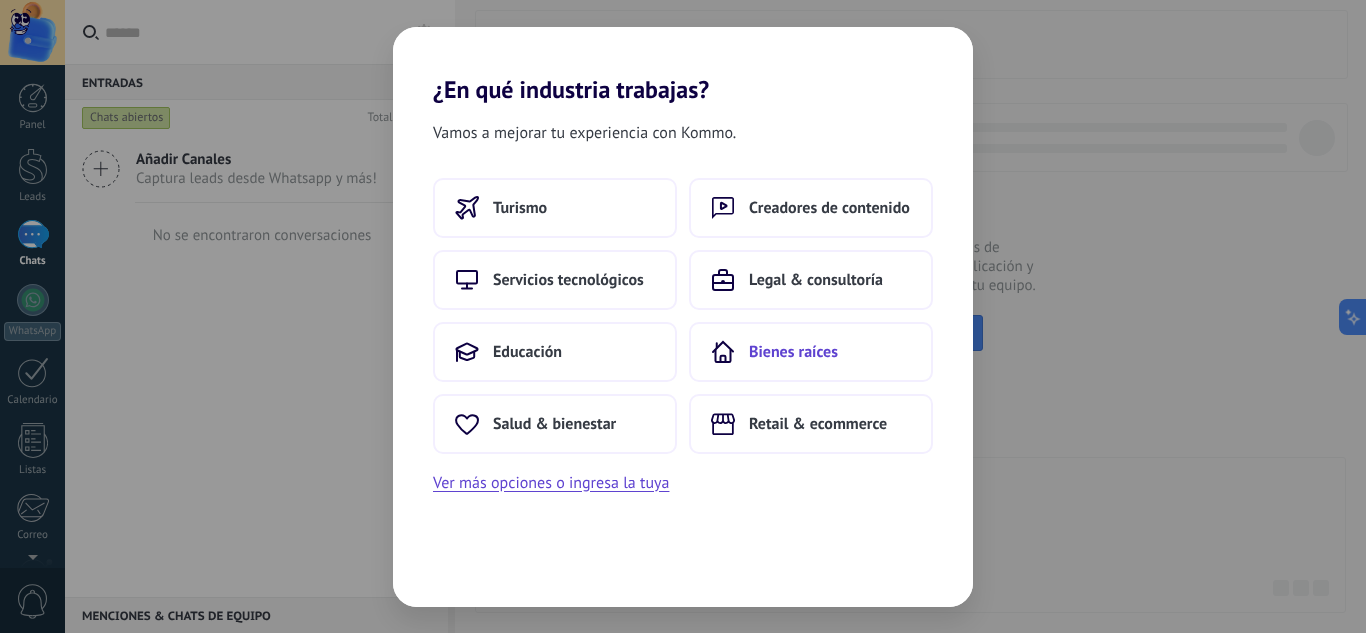 click on "Bienes raíces" at bounding box center (793, 352) 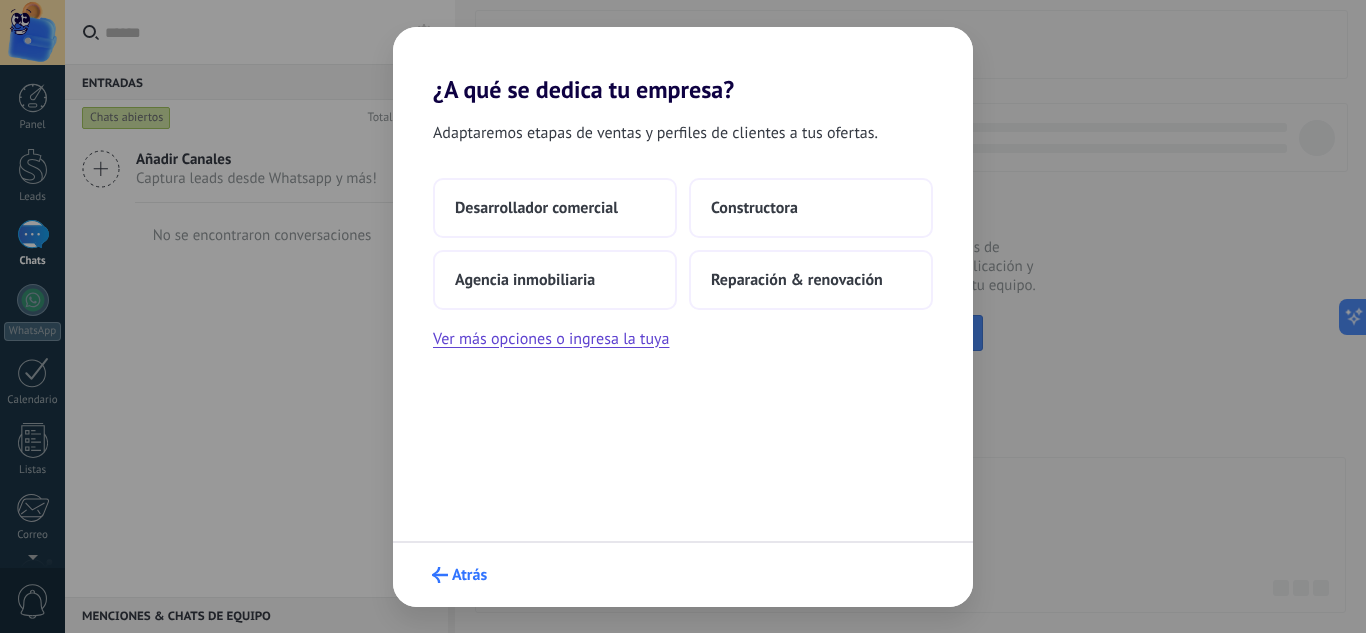 click 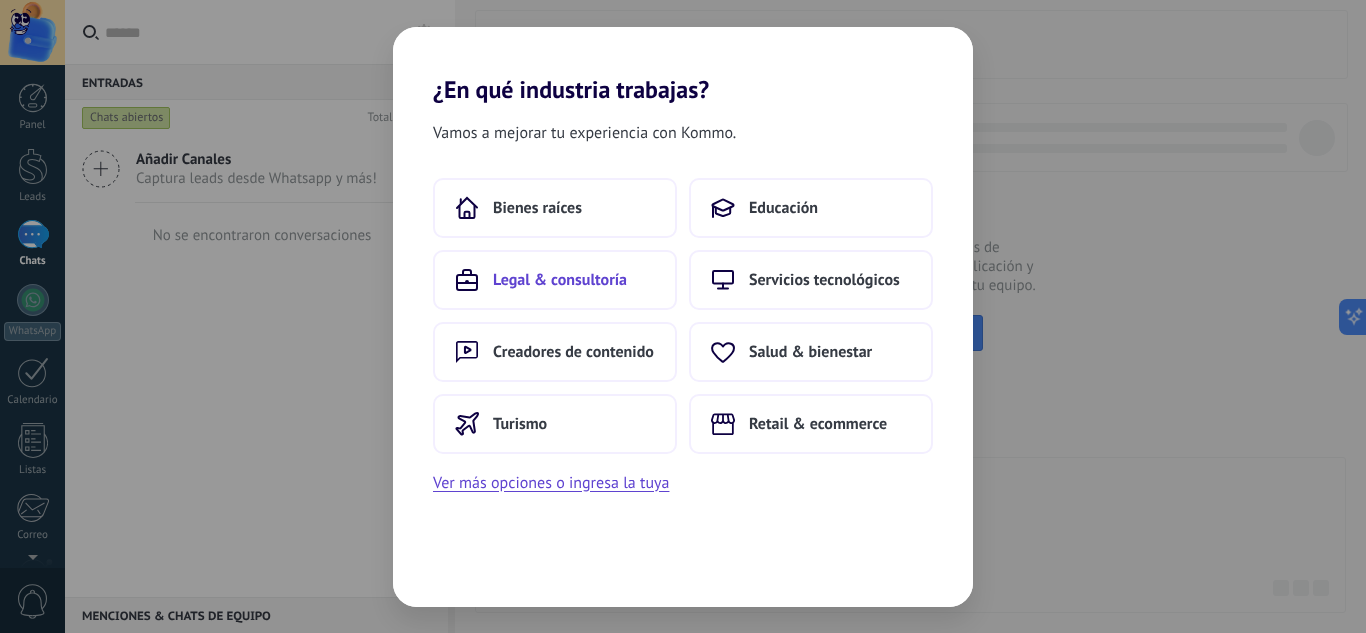 click on "Legal & consultoría" at bounding box center (560, 280) 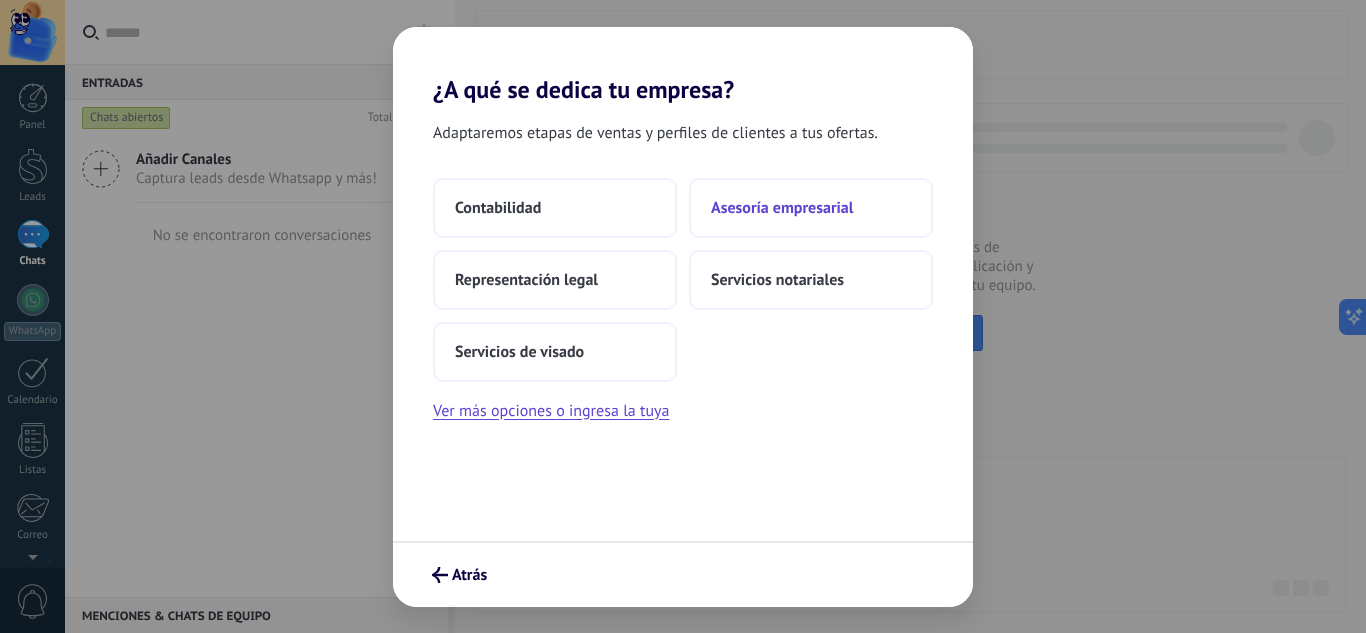 click on "Asesoría empresarial" at bounding box center [782, 208] 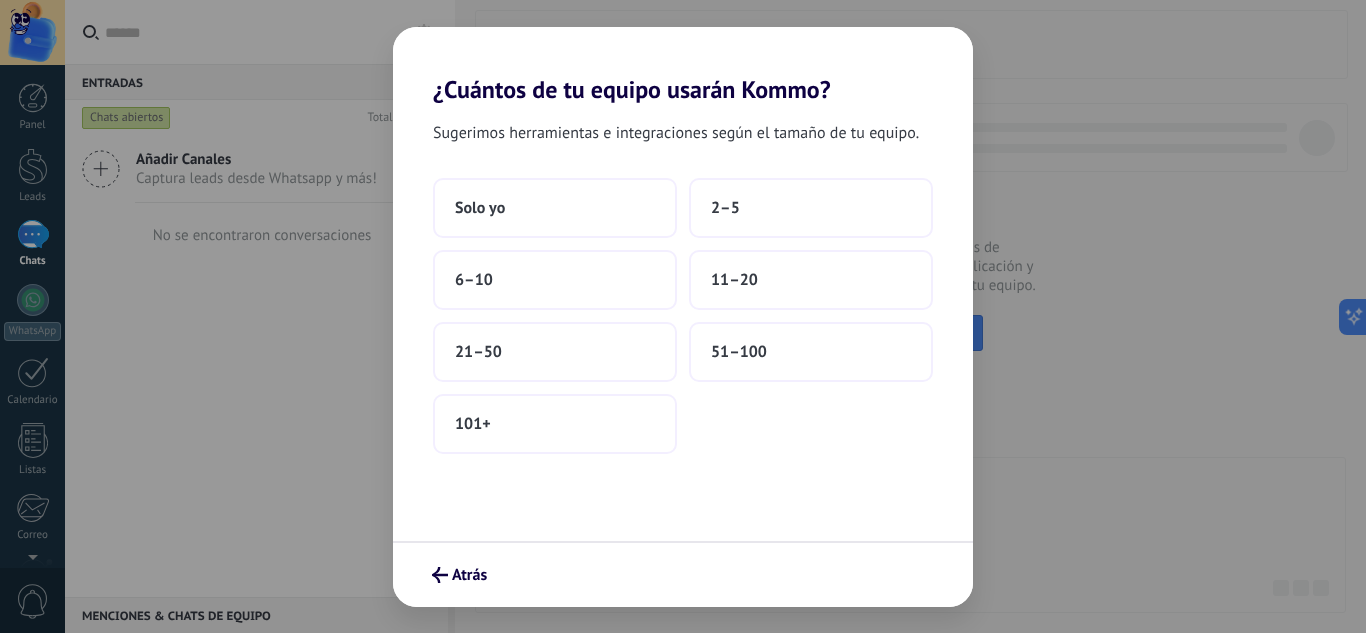 click on "2–5" at bounding box center (811, 208) 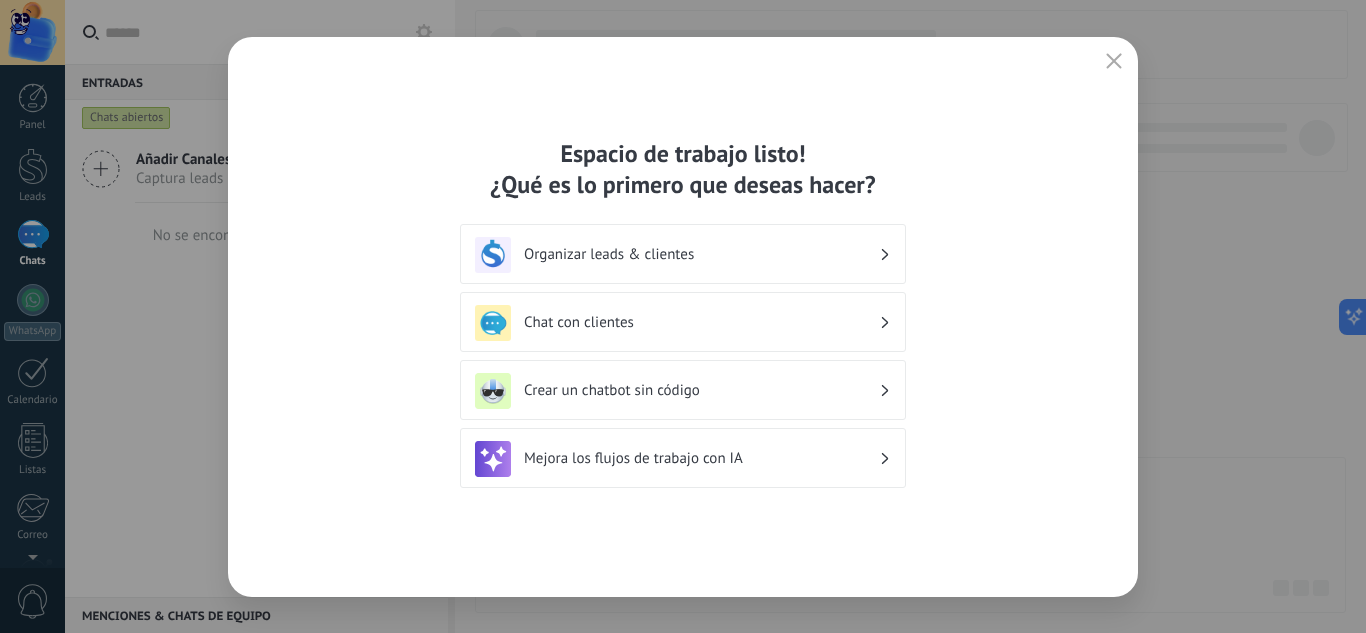 click 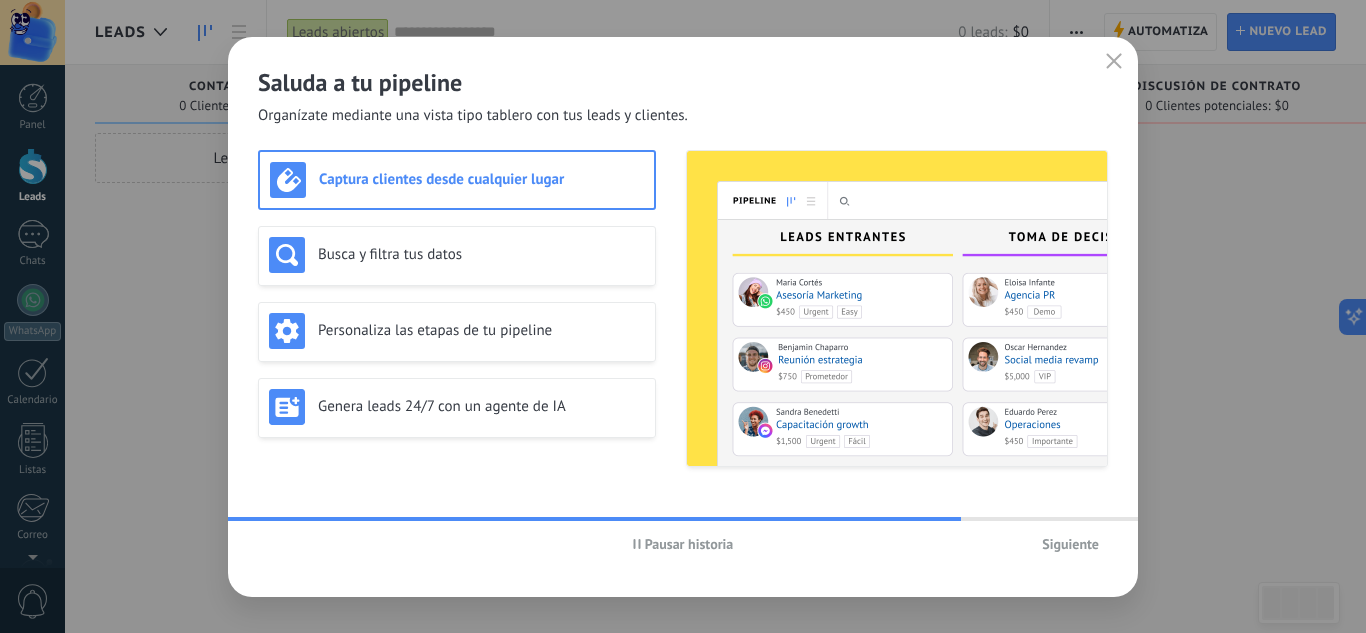 click on "Captura clientes desde cualquier lugar" at bounding box center (481, 179) 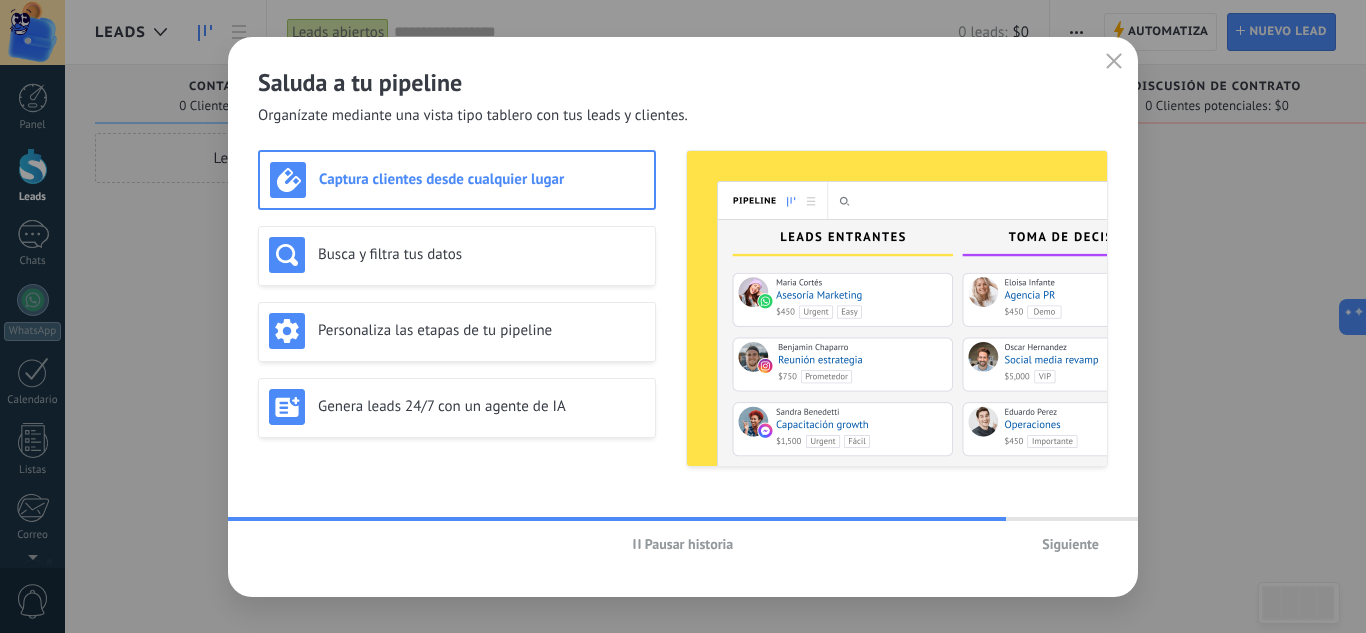 click on "Siguiente" at bounding box center [1070, 544] 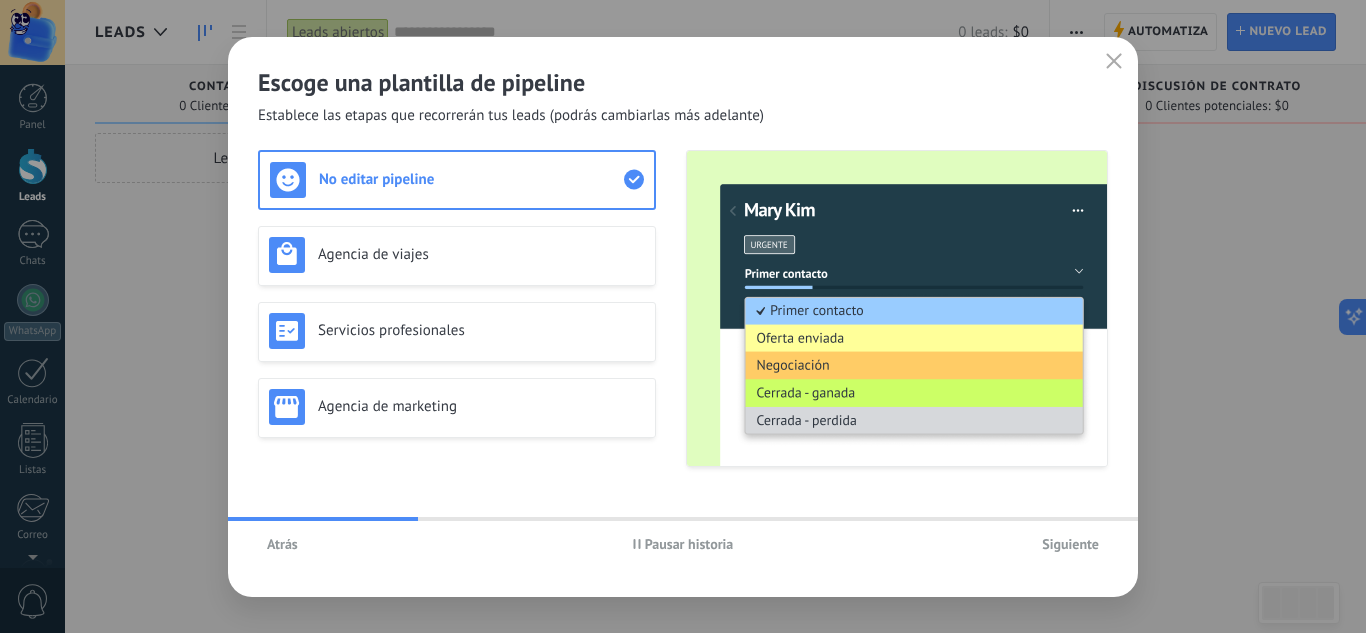 click on "Siguiente" at bounding box center (1070, 544) 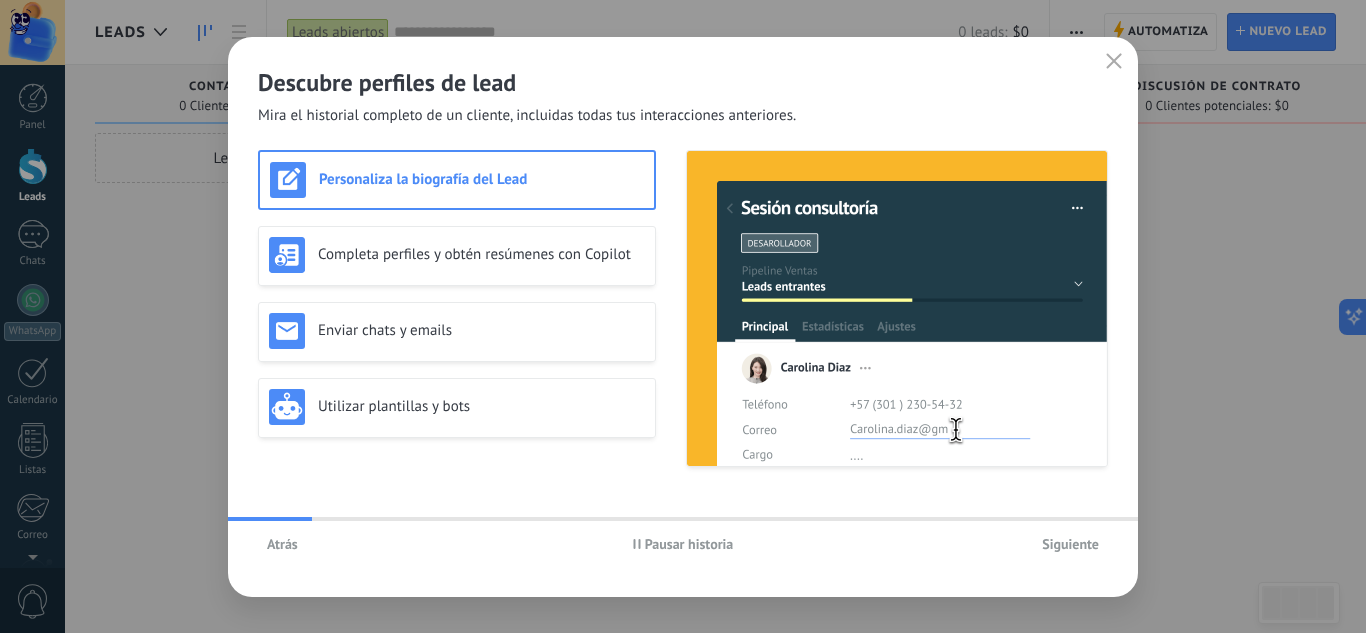 click on "Siguiente" at bounding box center (1070, 544) 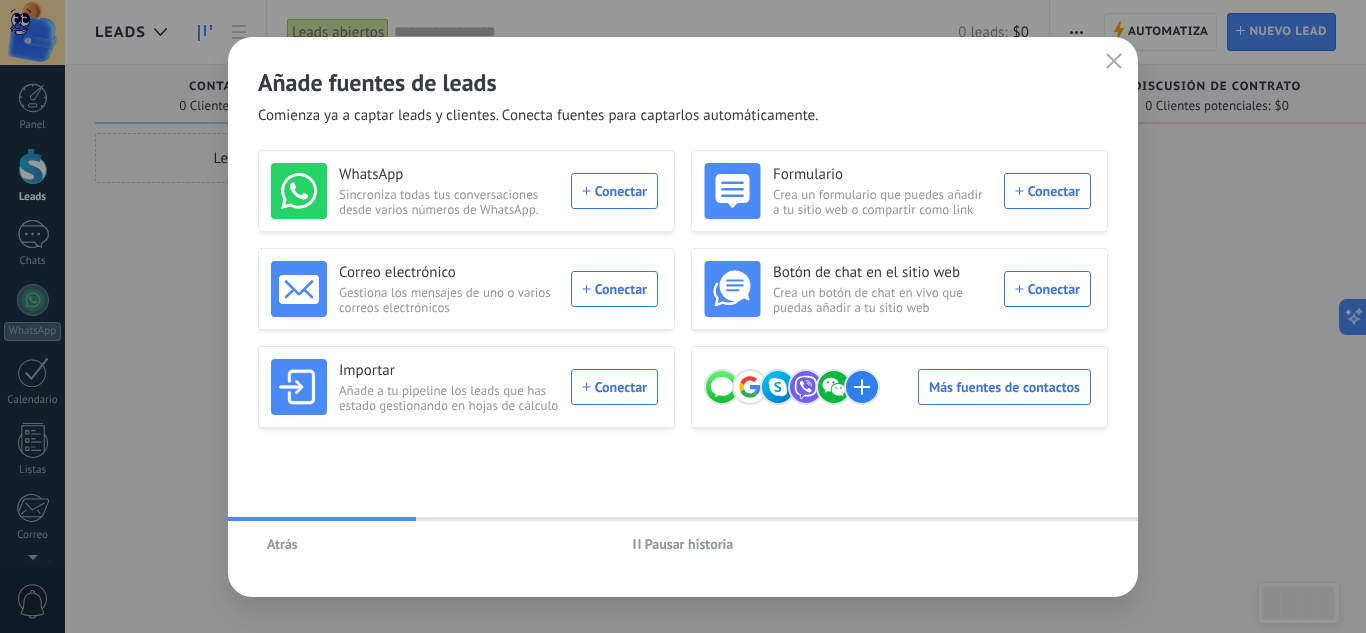 click at bounding box center [1114, 62] 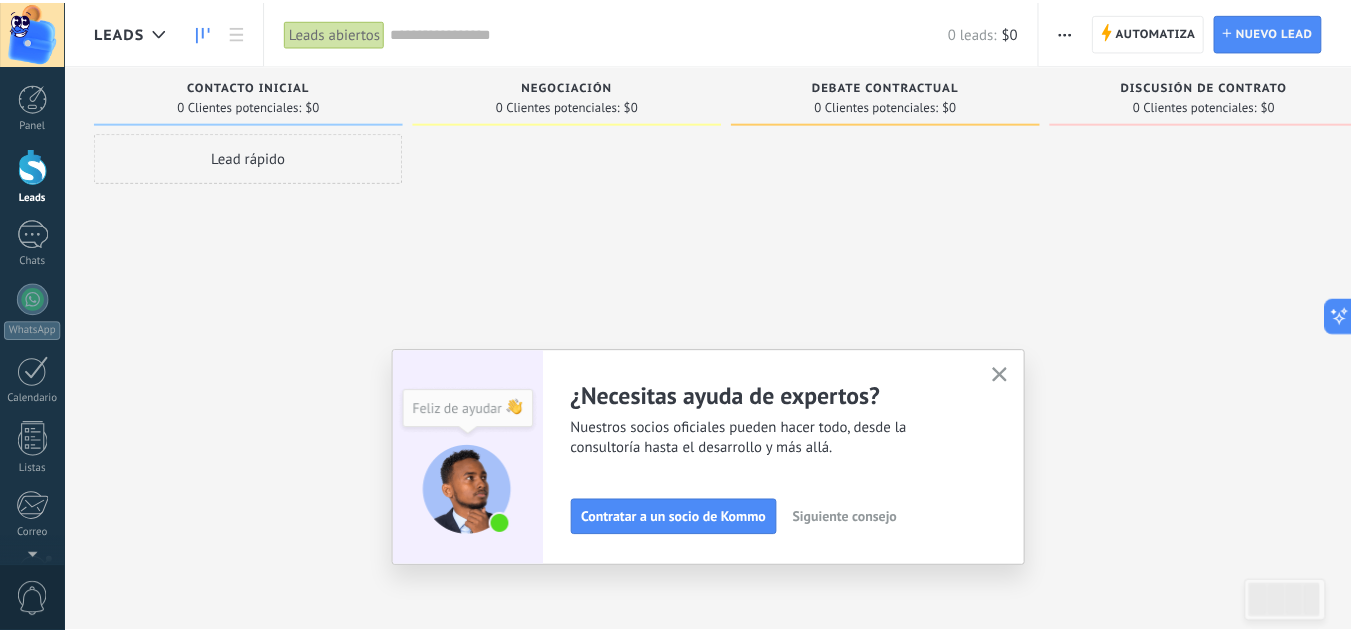 scroll, scrollTop: 199, scrollLeft: 0, axis: vertical 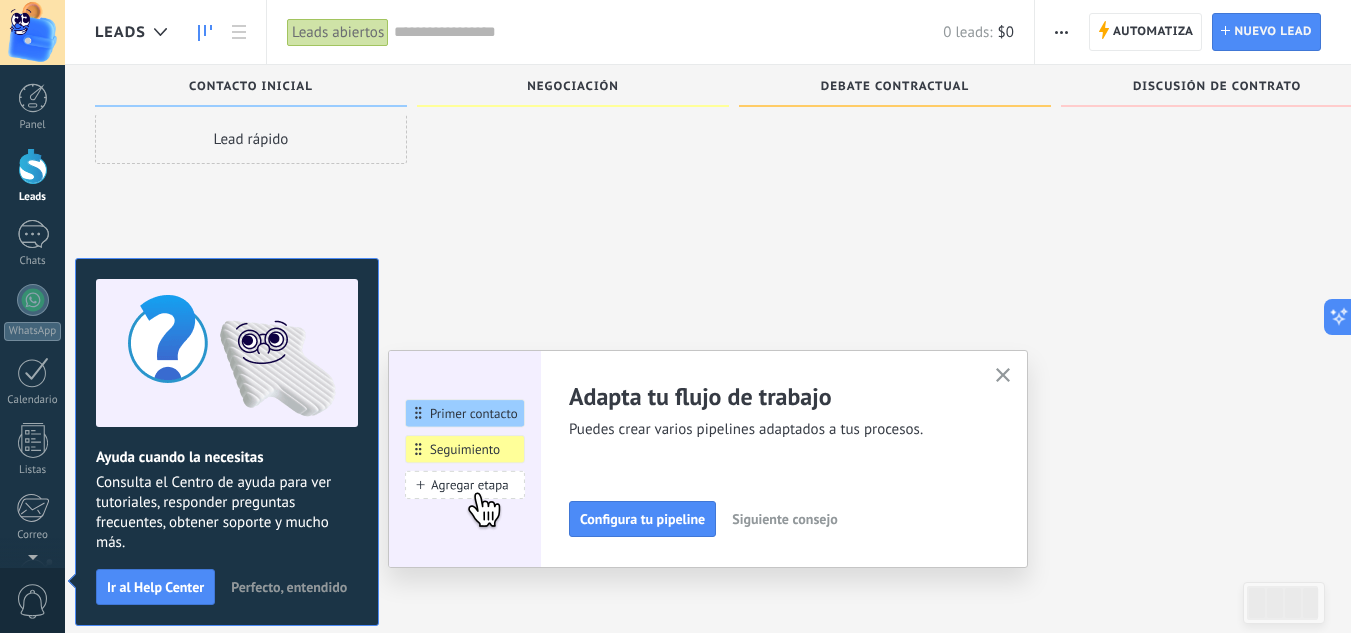 click 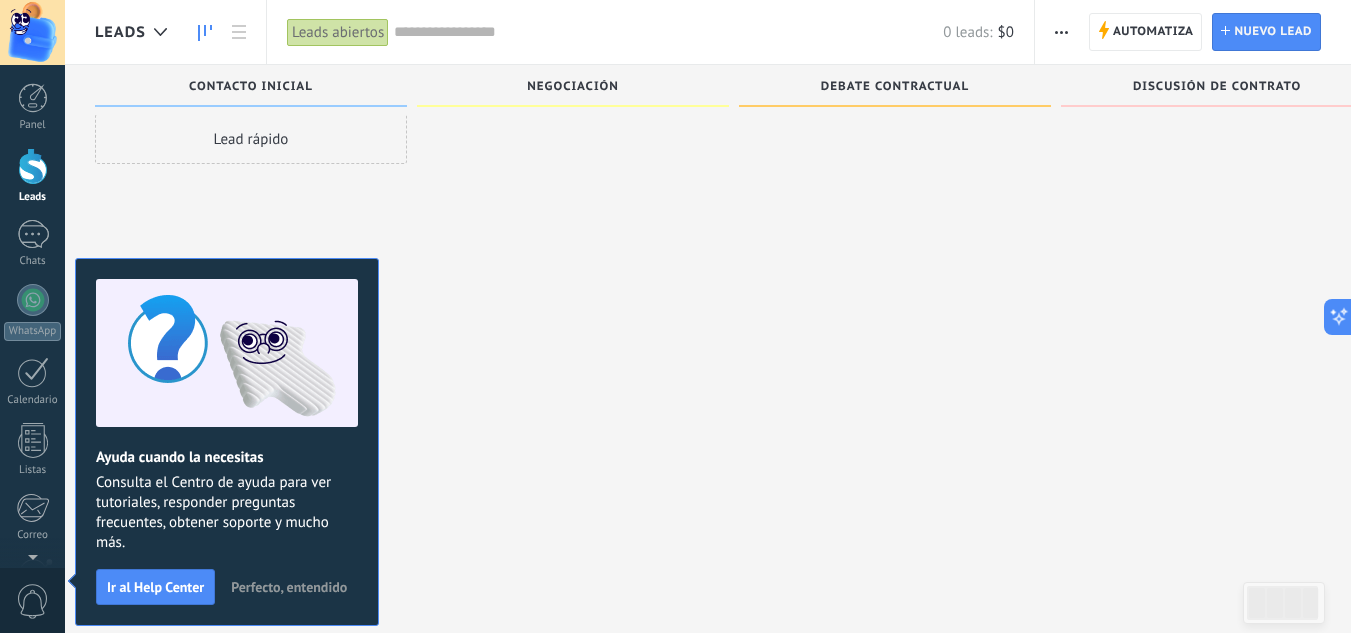 click on "Negociación" at bounding box center [573, 86] 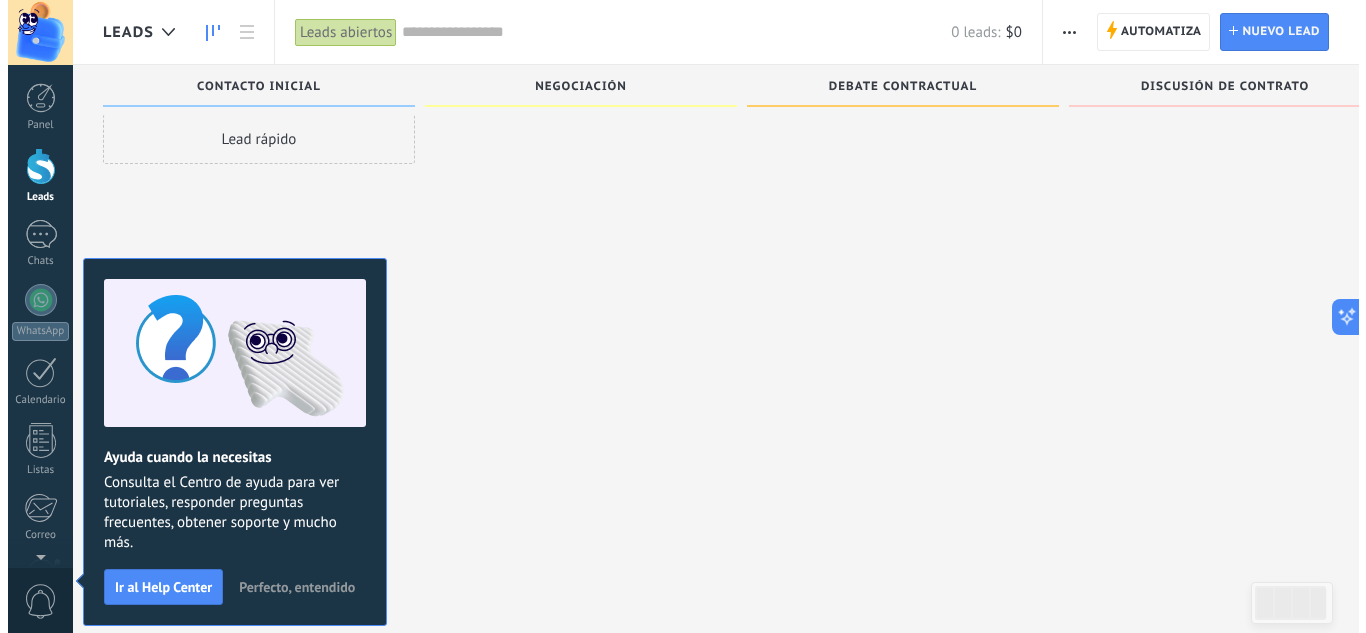 scroll, scrollTop: 0, scrollLeft: 0, axis: both 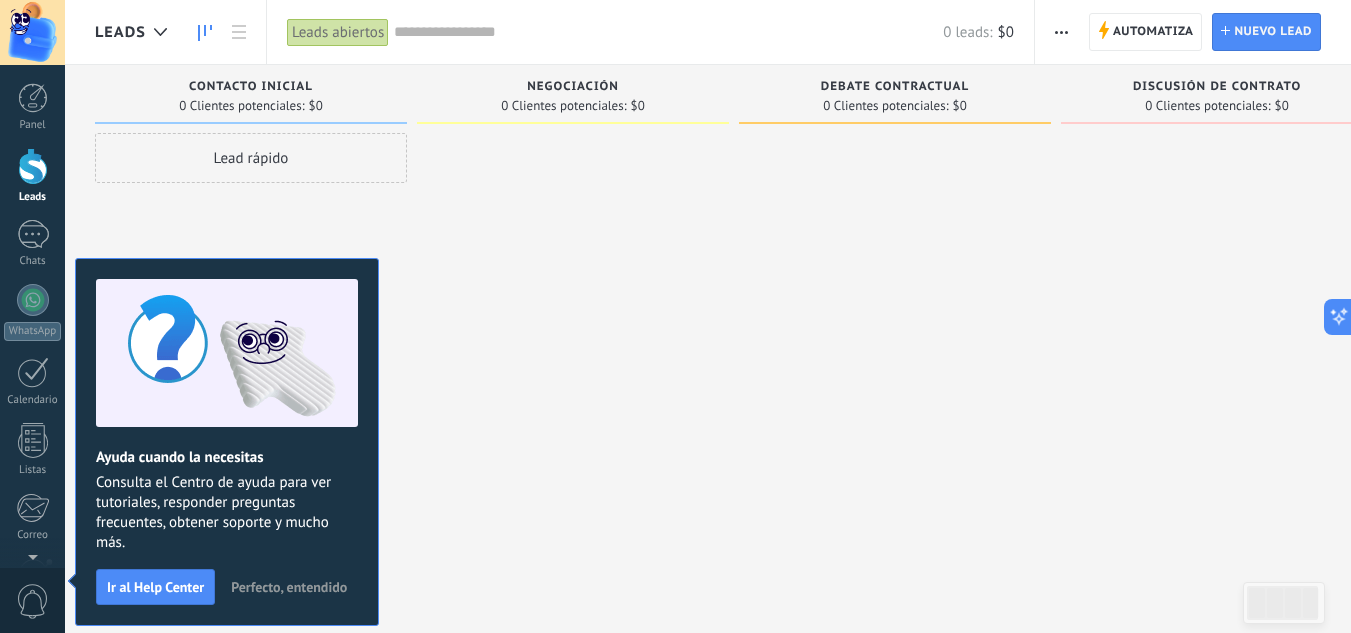 click on "Debate contractual 0  Clientes potenciales:  $0" at bounding box center (895, 94) 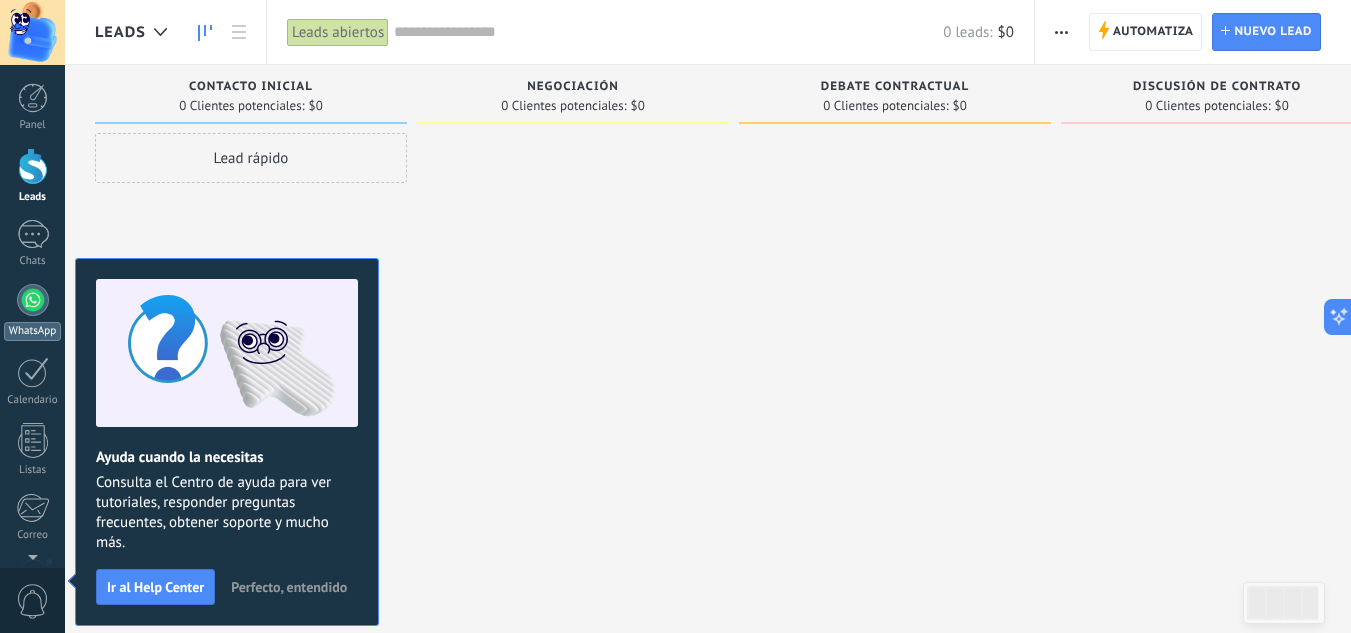 click at bounding box center (33, 300) 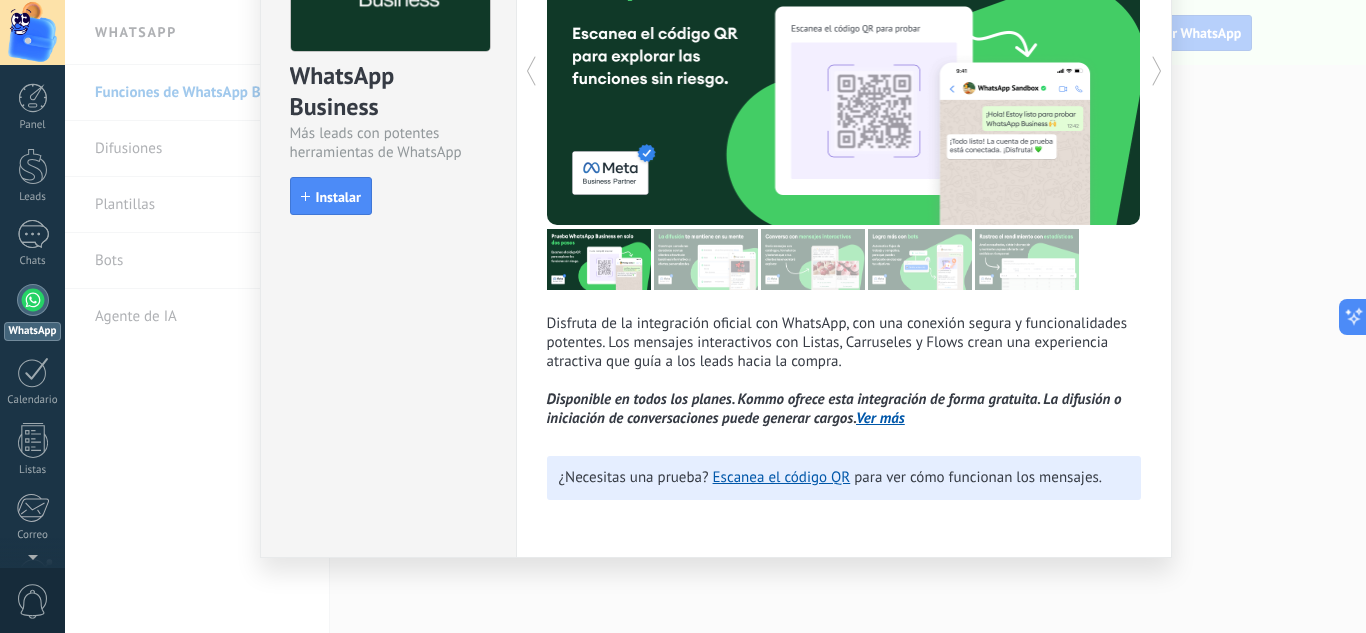 scroll, scrollTop: 84, scrollLeft: 0, axis: vertical 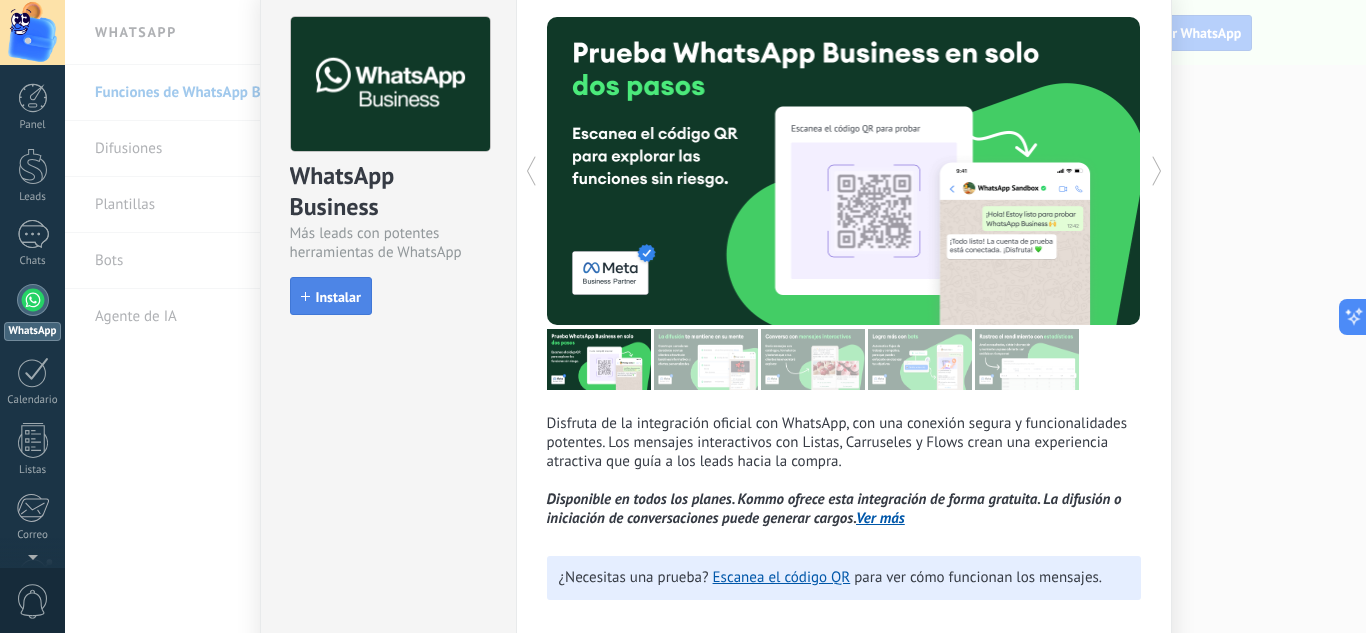 click on "Instalar" at bounding box center [338, 297] 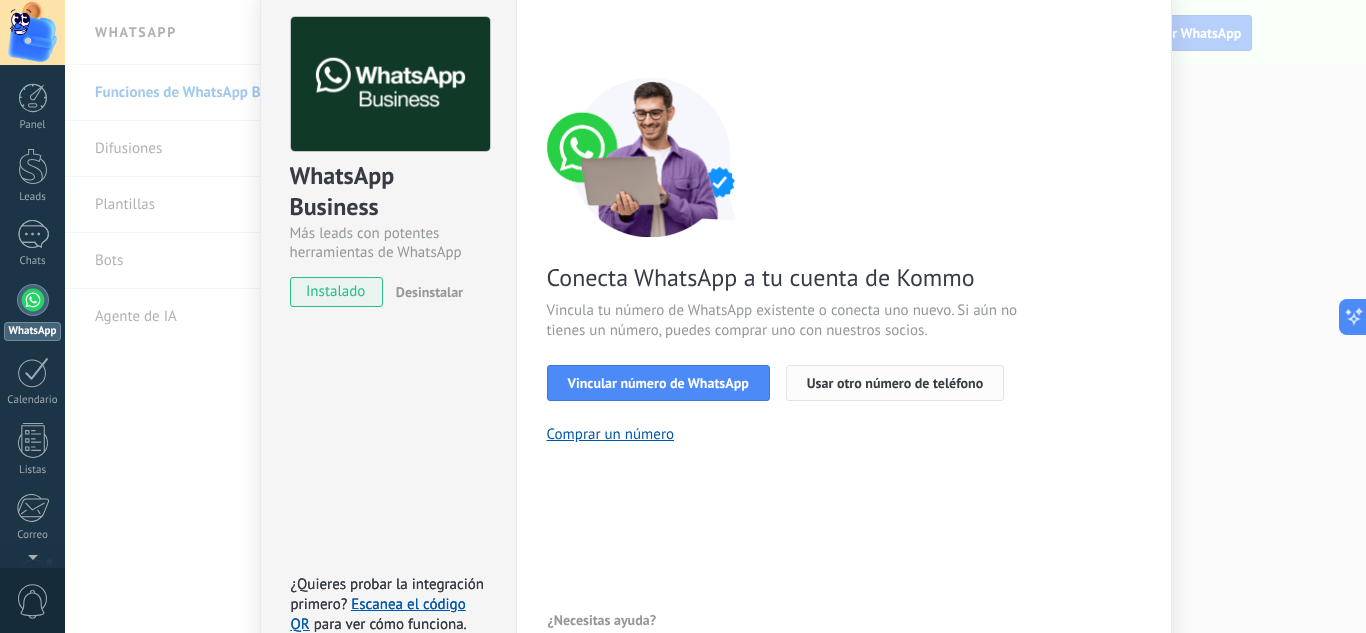 click on "Usar otro número de teléfono" at bounding box center (895, 383) 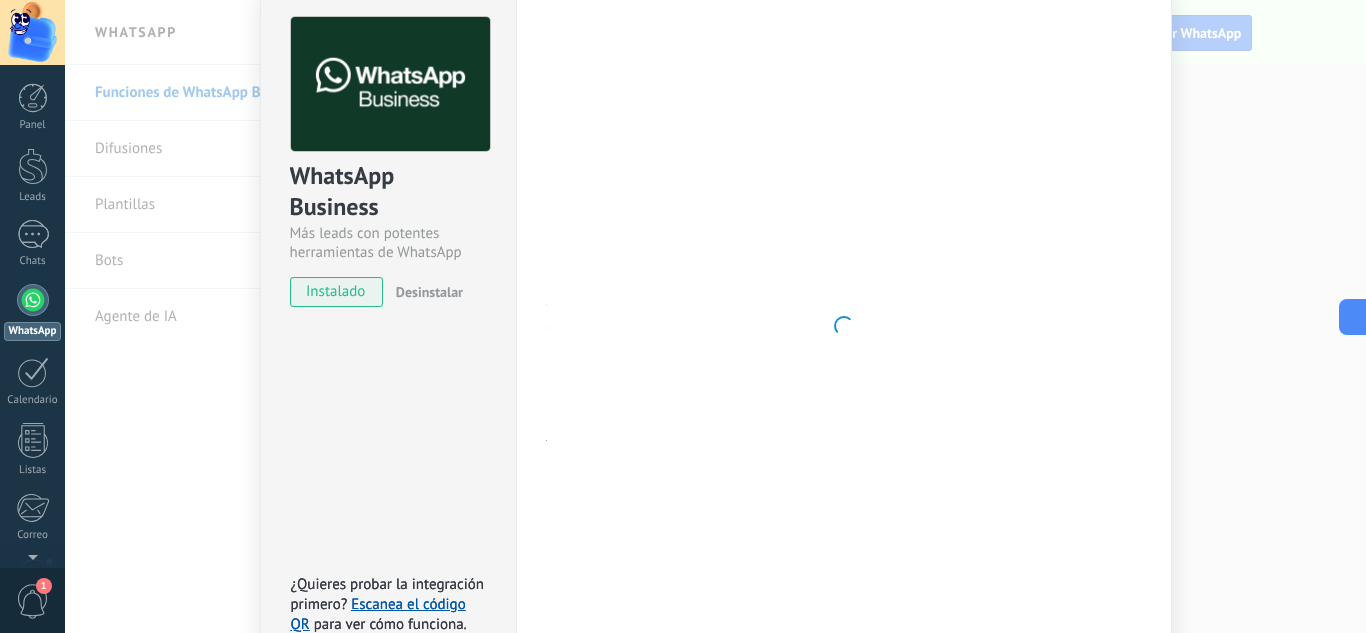 click on "instalado" at bounding box center [336, 292] 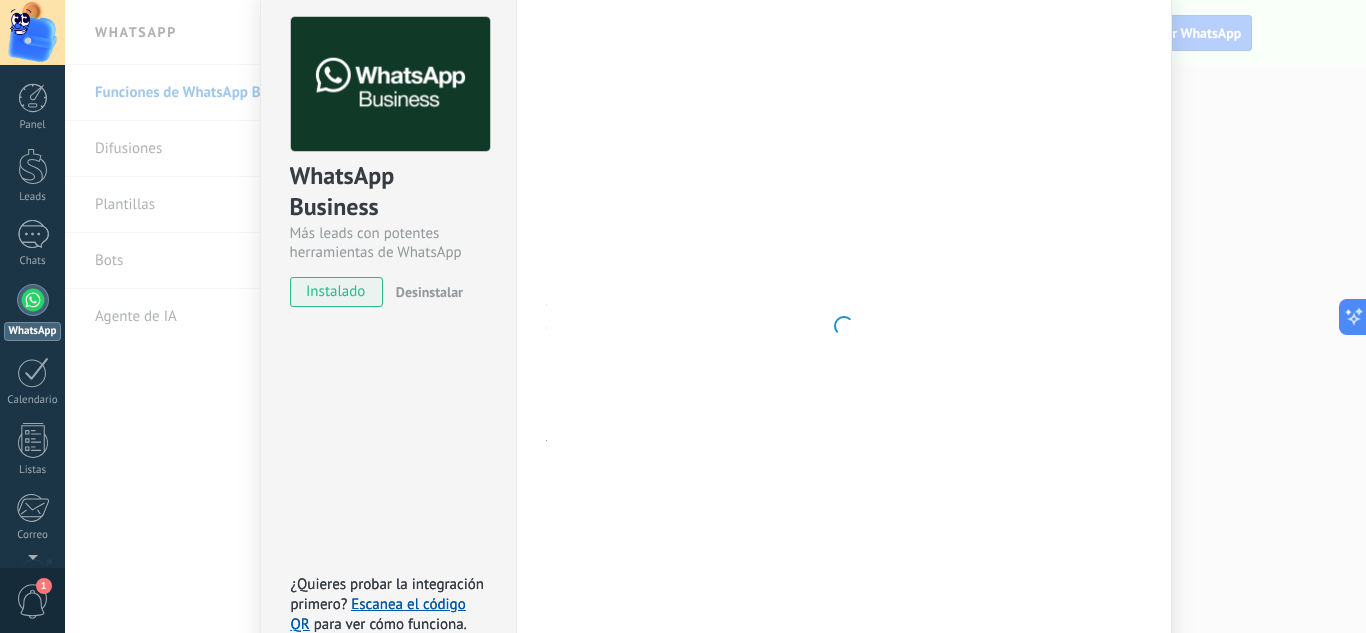 click at bounding box center (33, 300) 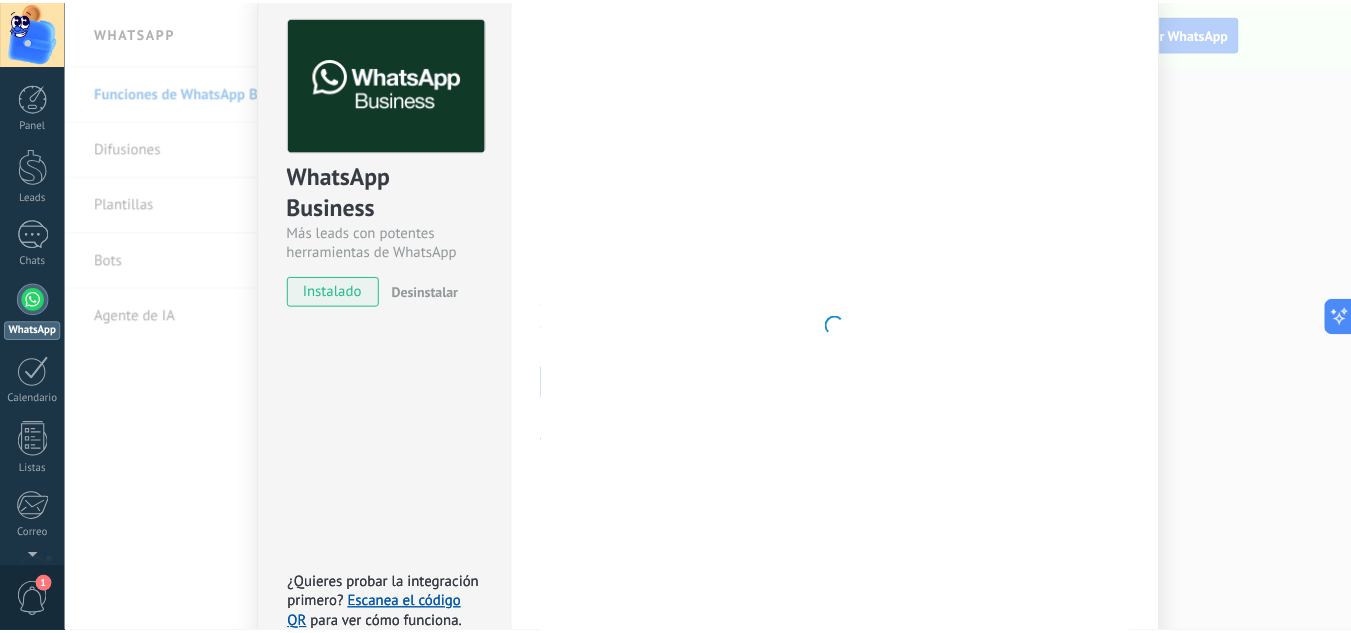 scroll, scrollTop: 0, scrollLeft: 0, axis: both 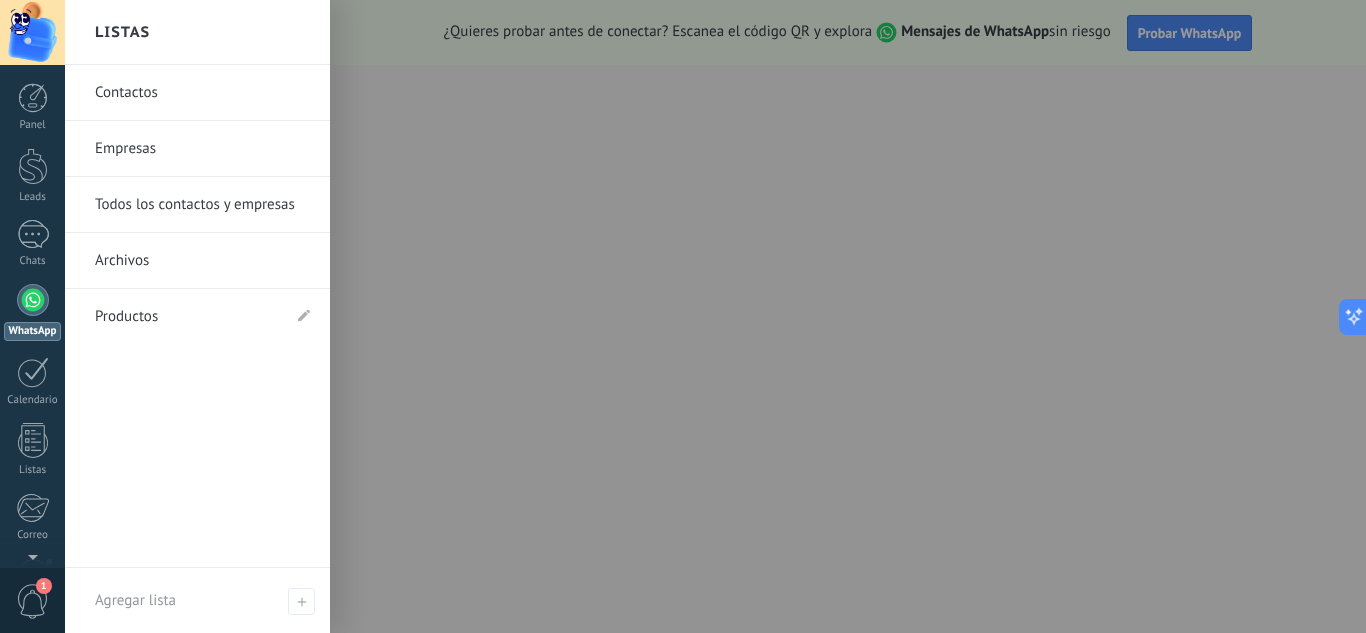 click at bounding box center (33, 300) 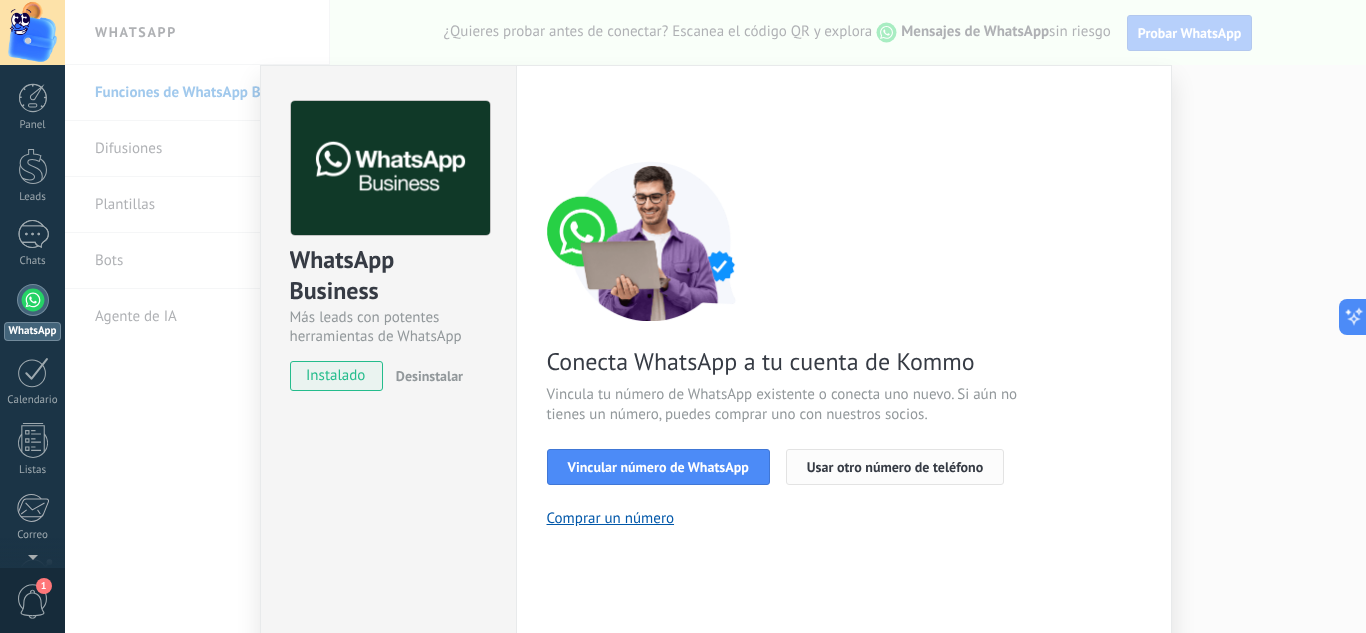 click on "Usar otro número de teléfono" at bounding box center (895, 467) 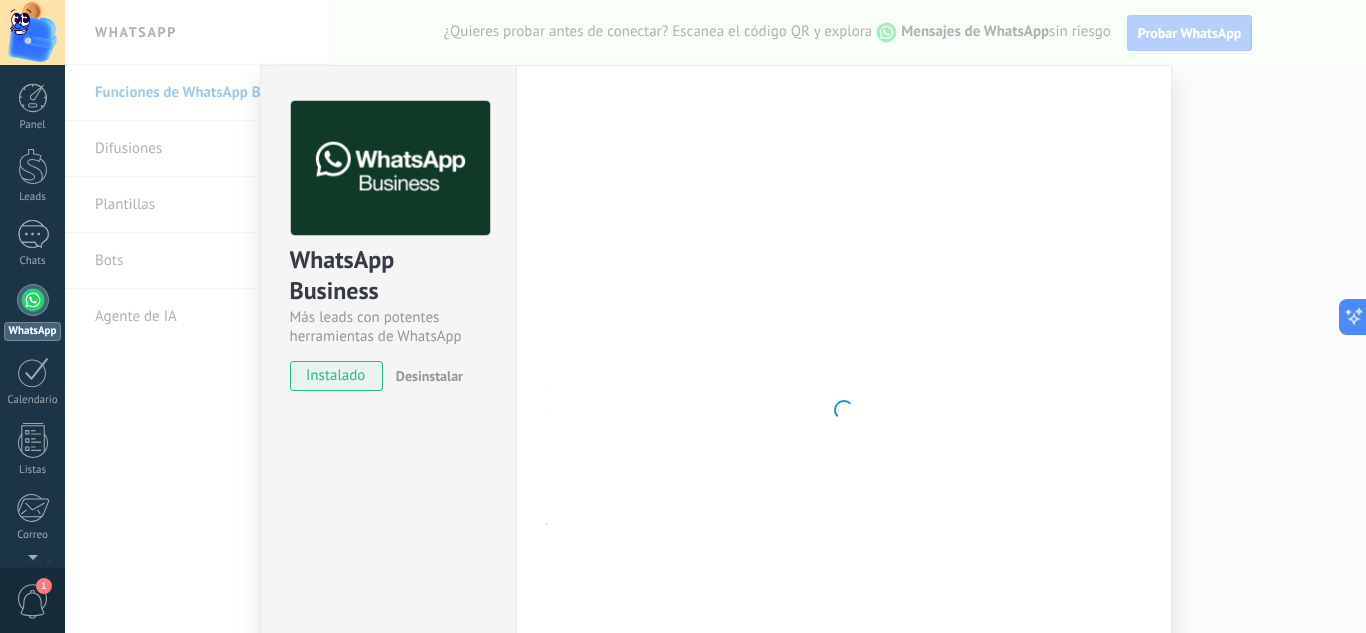 click on "WhatsApp Business Más leads con potentes herramientas de WhatsApp instalado Desinstalar ¿Quieres probar la integración primero?   Escanea el código QR   para ver cómo funciona. Configuraciones Autorizaciones This tab logs the users who have granted integration access to this account. If you want to to remove a user's ability to send requests to the account on behalf of this integration, you can revoke access. If access is revoked from all users, the integration will stop working. This app is installed, but no one has given it access yet. WhatsApp Cloud API más _:  Guardar < Volver 1 Seleccionar aplicación 2 Conectar Facebook  3 Finalizar configuración Conecta WhatsApp a tu cuenta de Kommo Vincula tu número de WhatsApp existente o conecta uno nuevo. Si aún no tienes un número, puedes comprar uno con nuestros socios. Vincular número de WhatsApp Usar otro número de teléfono Comprar un número ¿Necesitas ayuda?" at bounding box center (715, 316) 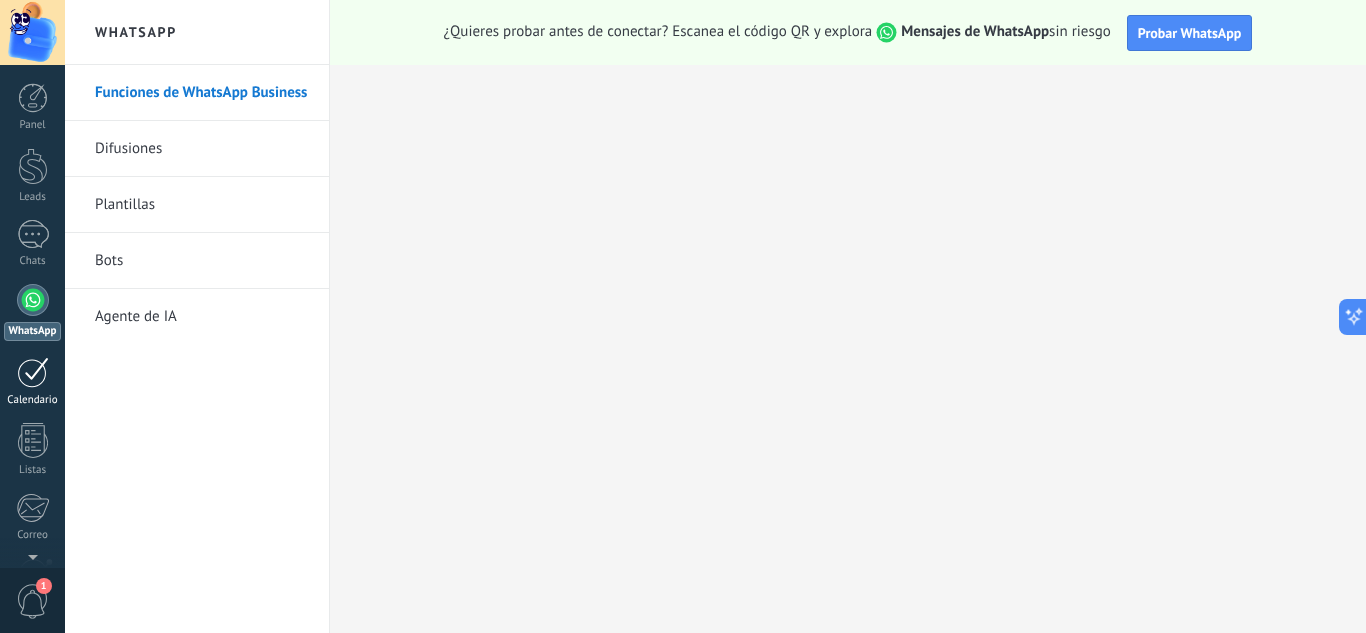 click at bounding box center (33, 372) 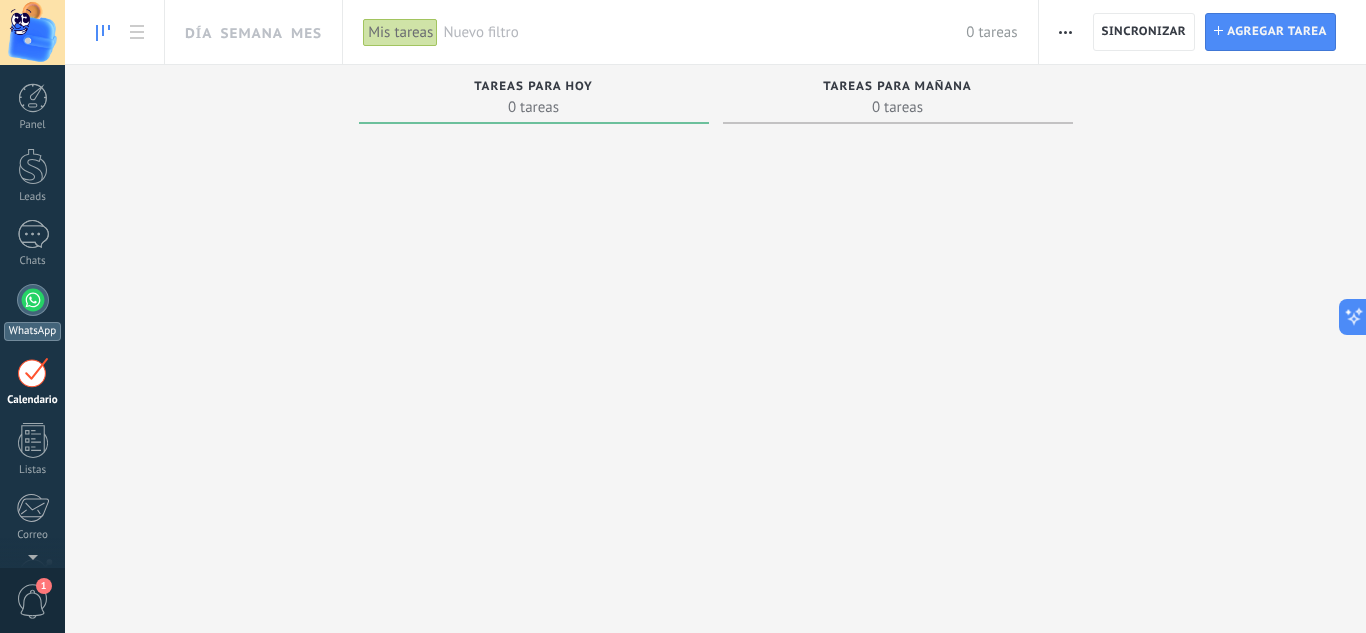 click at bounding box center (33, 300) 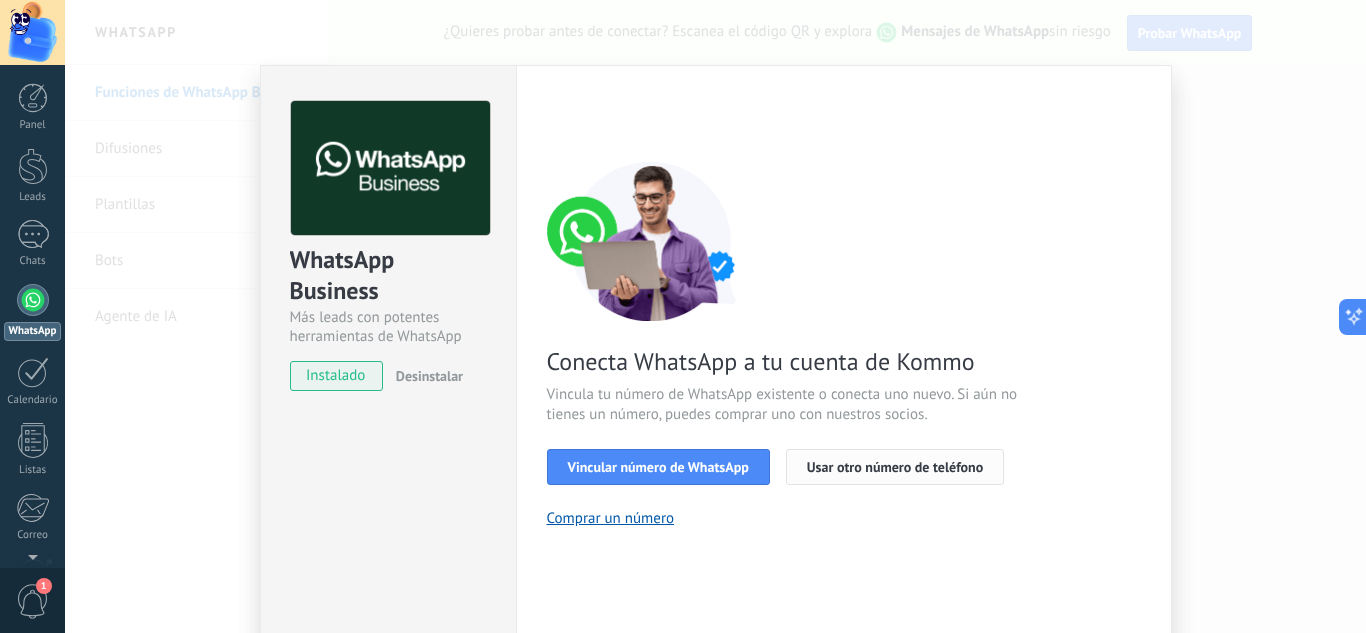 click on "Usar otro número de teléfono" at bounding box center [895, 467] 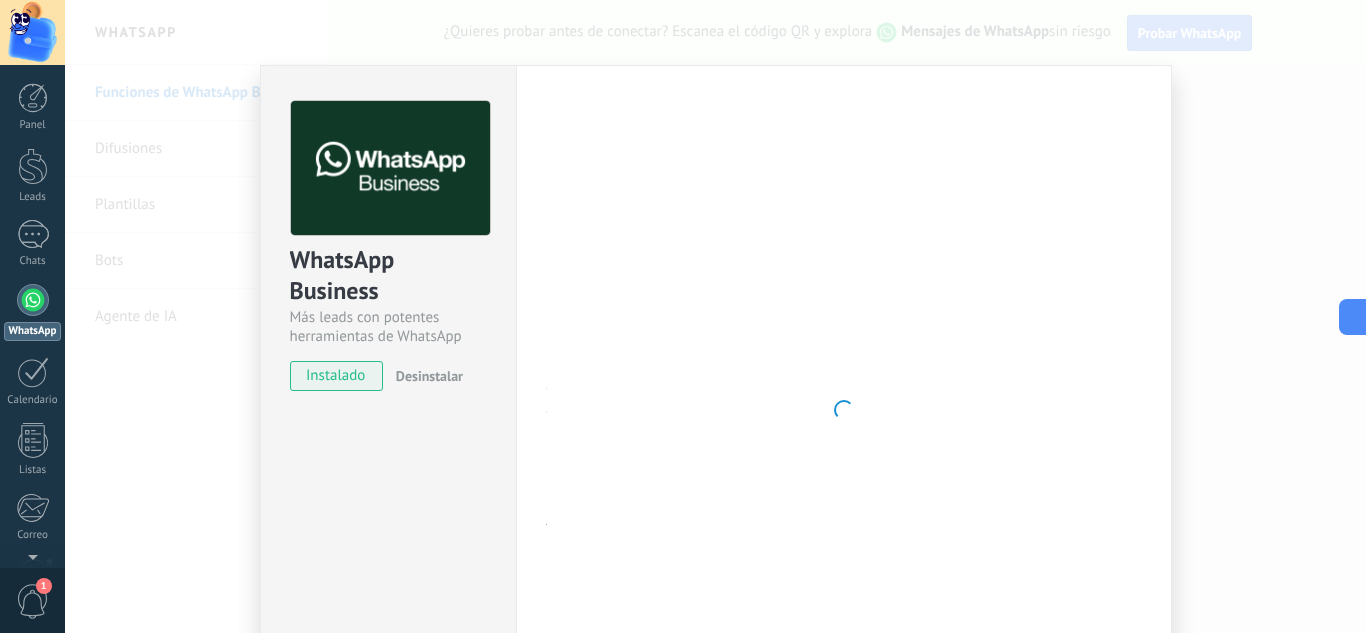 click on "instalado" at bounding box center (336, 376) 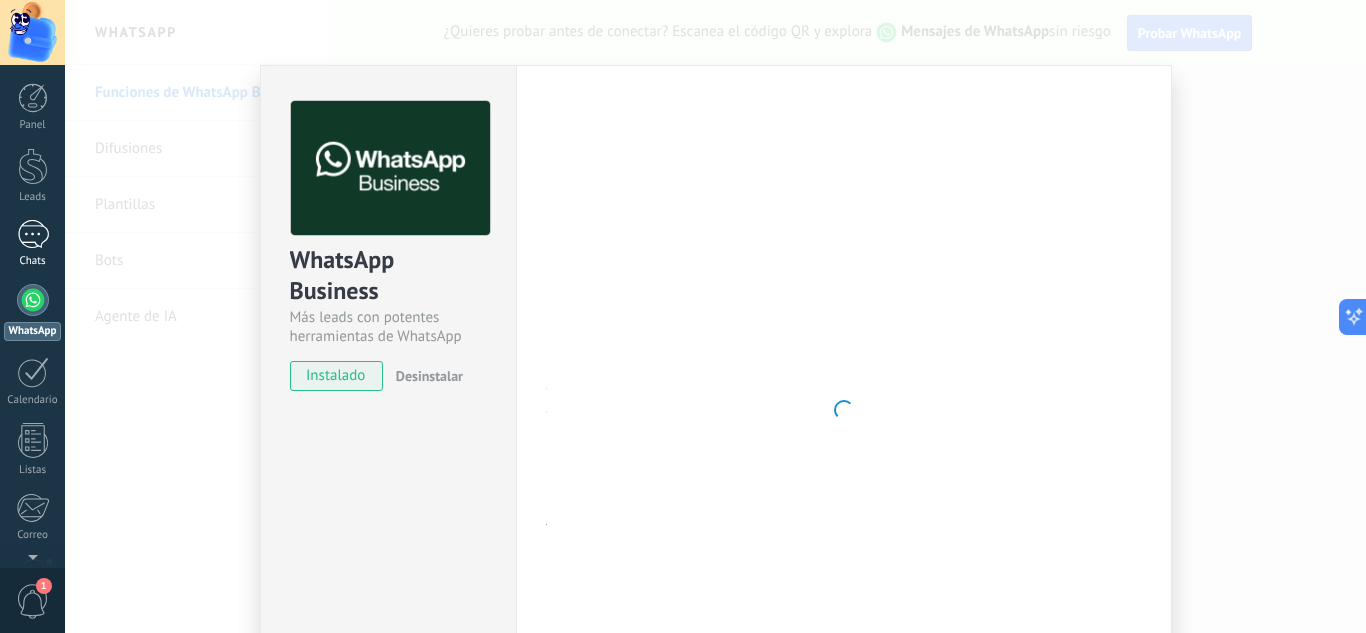 click at bounding box center (33, 234) 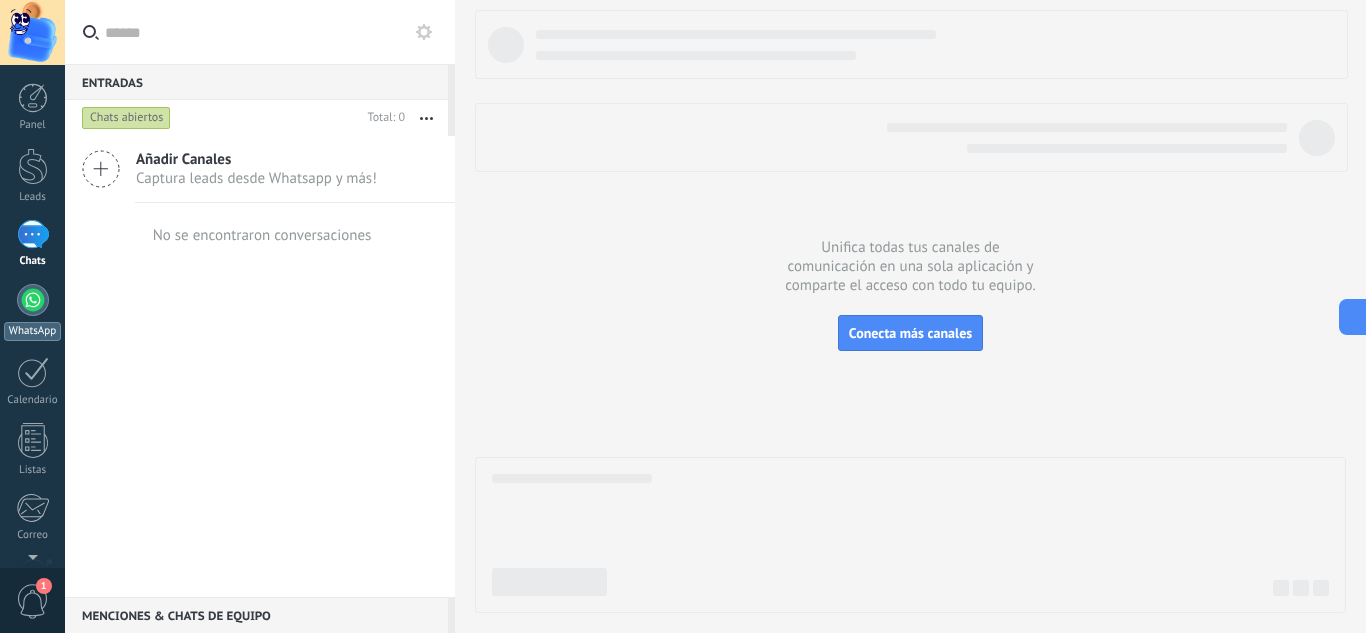 click at bounding box center (33, 300) 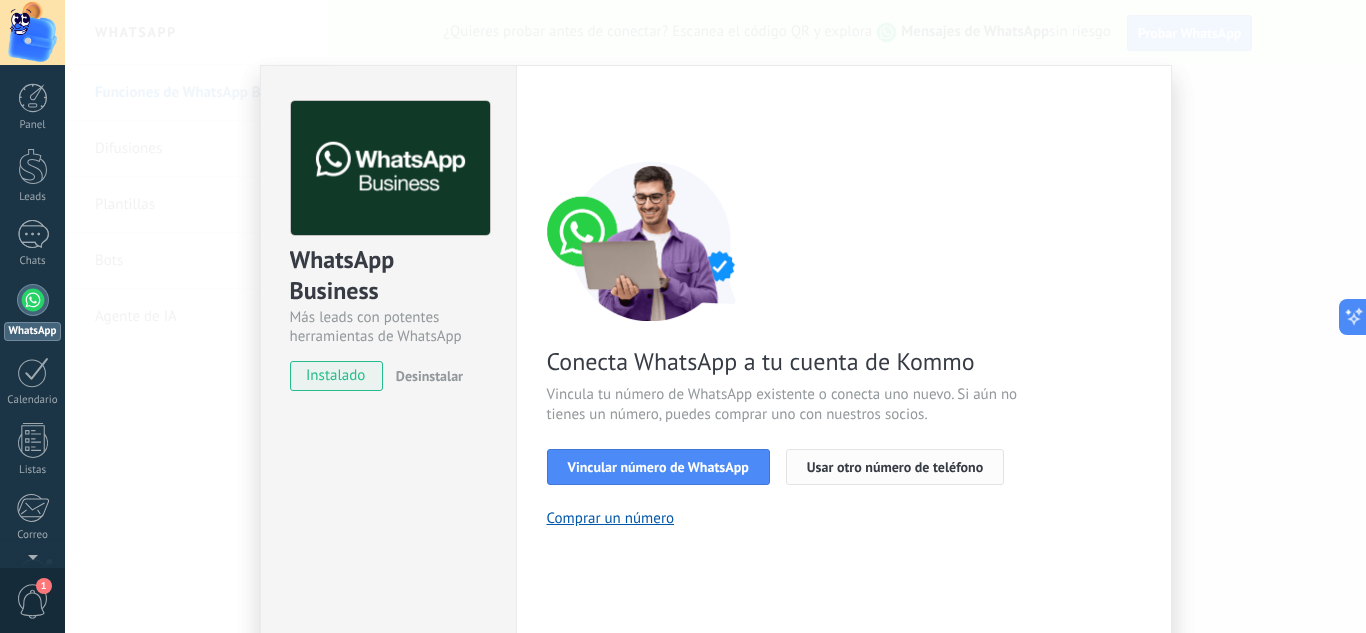 click on "Usar otro número de teléfono" at bounding box center (895, 467) 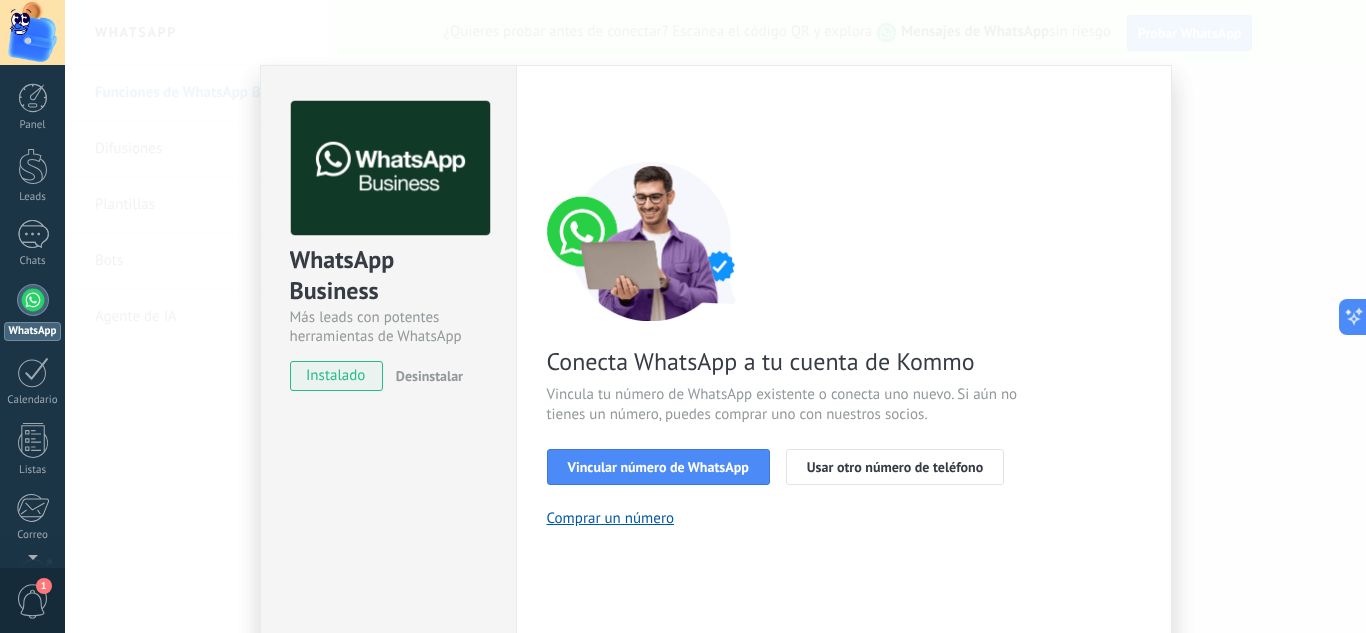 click on "WhatsApp Business Más leads con potentes herramientas de WhatsApp instalado Desinstalar ¿Quieres probar la integración primero?   Escanea el código QR   para ver cómo funciona. Configuraciones Autorizaciones This tab logs the users who have granted integration access to this account. If you want to to remove a user's ability to send requests to the account on behalf of this integration, you can revoke access. If access is revoked from all users, the integration will stop working. This app is installed, but no one has given it access yet. WhatsApp Cloud API más _:  Guardar < Volver 1 Seleccionar aplicación 2 Conectar Facebook  3 Finalizar configuración Conecta WhatsApp a tu cuenta de Kommo Vincula tu número de WhatsApp existente o conecta uno nuevo. Si aún no tienes un número, puedes comprar uno con nuestros socios. Vincular número de WhatsApp Usar otro número de teléfono Comprar un número ¿Necesitas ayuda?" at bounding box center (715, 316) 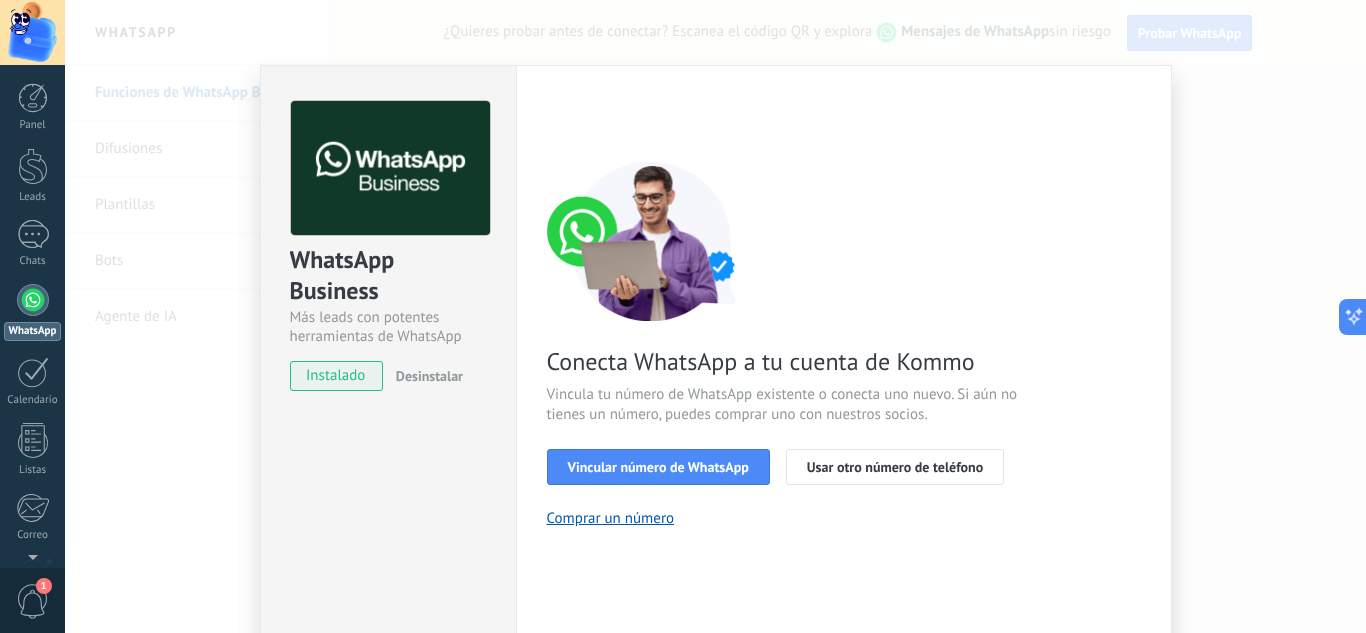 click on "WhatsApp Business Más leads con potentes herramientas de WhatsApp instalado Desinstalar ¿Quieres probar la integración primero?   Escanea el código QR   para ver cómo funciona. Configuraciones Autorizaciones This tab logs the users who have granted integration access to this account. If you want to to remove a user's ability to send requests to the account on behalf of this integration, you can revoke access. If access is revoked from all users, the integration will stop working. This app is installed, but no one has given it access yet. WhatsApp Cloud API más _:  Guardar < Volver 1 Seleccionar aplicación 2 Conectar Facebook  3 Finalizar configuración Conecta WhatsApp a tu cuenta de Kommo Vincula tu número de WhatsApp existente o conecta uno nuevo. Si aún no tienes un número, puedes comprar uno con nuestros socios. Vincular número de WhatsApp Usar otro número de teléfono Comprar un número ¿Necesitas ayuda?" at bounding box center (715, 316) 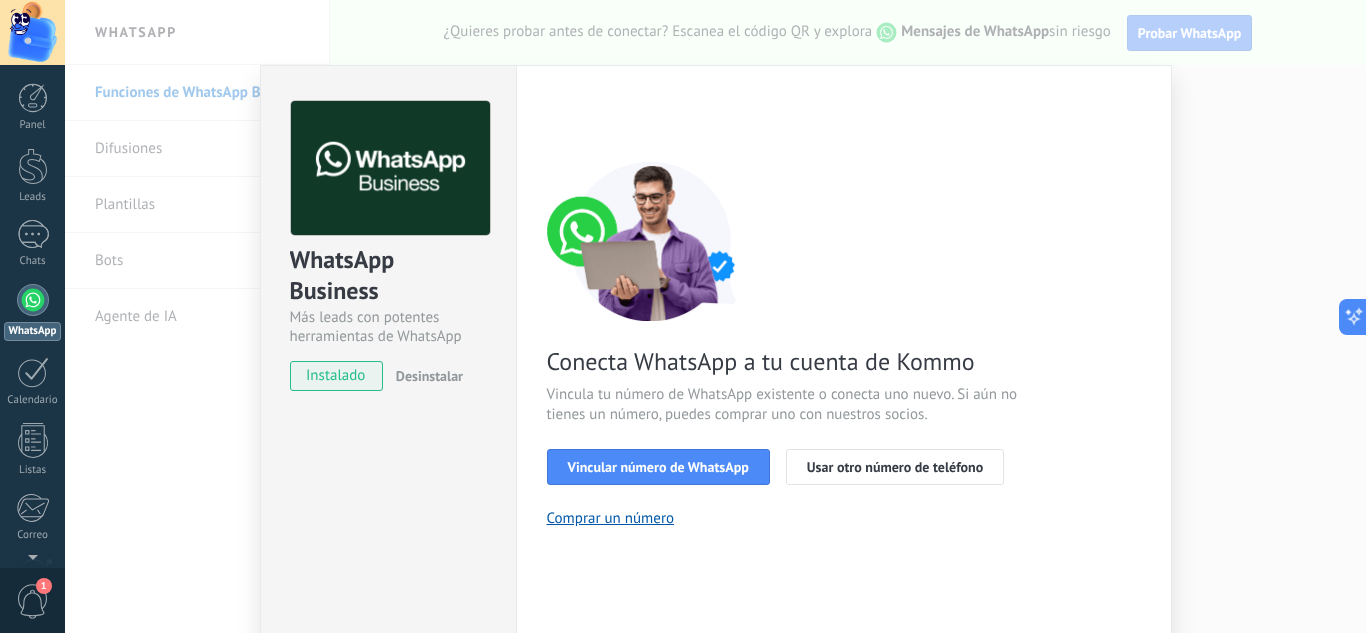 click on "WhatsApp Business Más leads con potentes herramientas de WhatsApp instalado Desinstalar ¿Quieres probar la integración primero?   Escanea el código QR   para ver cómo funciona. Configuraciones Autorizaciones This tab logs the users who have granted integration access to this account. If you want to to remove a user's ability to send requests to the account on behalf of this integration, you can revoke access. If access is revoked from all users, the integration will stop working. This app is installed, but no one has given it access yet. WhatsApp Cloud API más _:  Guardar < Volver 1 Seleccionar aplicación 2 Conectar Facebook  3 Finalizar configuración Conecta WhatsApp a tu cuenta de Kommo Vincula tu número de WhatsApp existente o conecta uno nuevo. Si aún no tienes un número, puedes comprar uno con nuestros socios. Vincular número de WhatsApp Usar otro número de teléfono Comprar un número ¿Necesitas ayuda?" at bounding box center (715, 316) 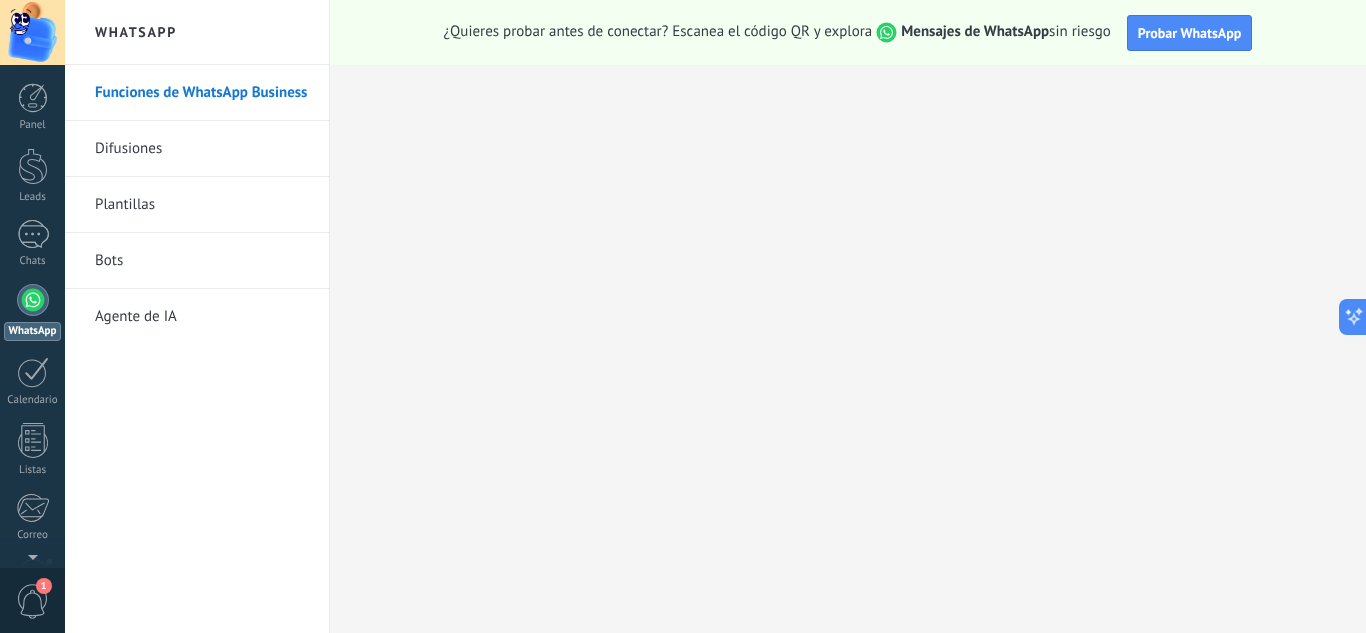 click on "Funciones de WhatsApp Business" at bounding box center [202, 93] 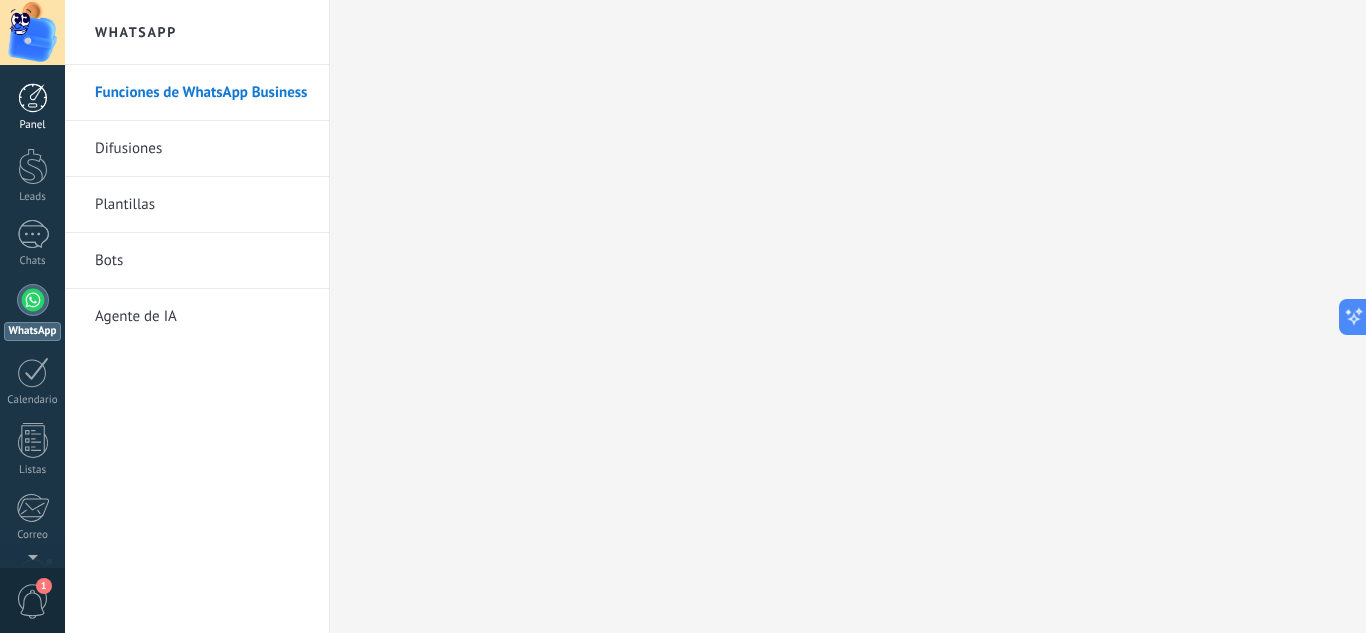 click at bounding box center (33, 98) 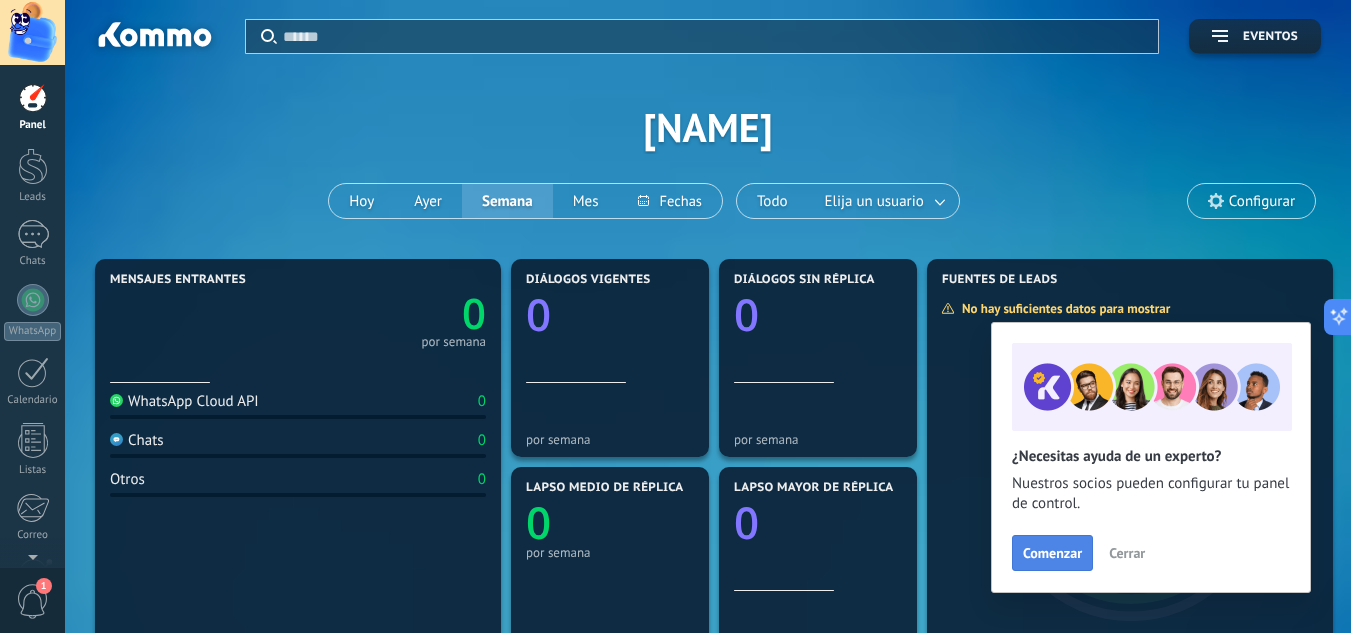 click on "Comenzar" at bounding box center [1052, 553] 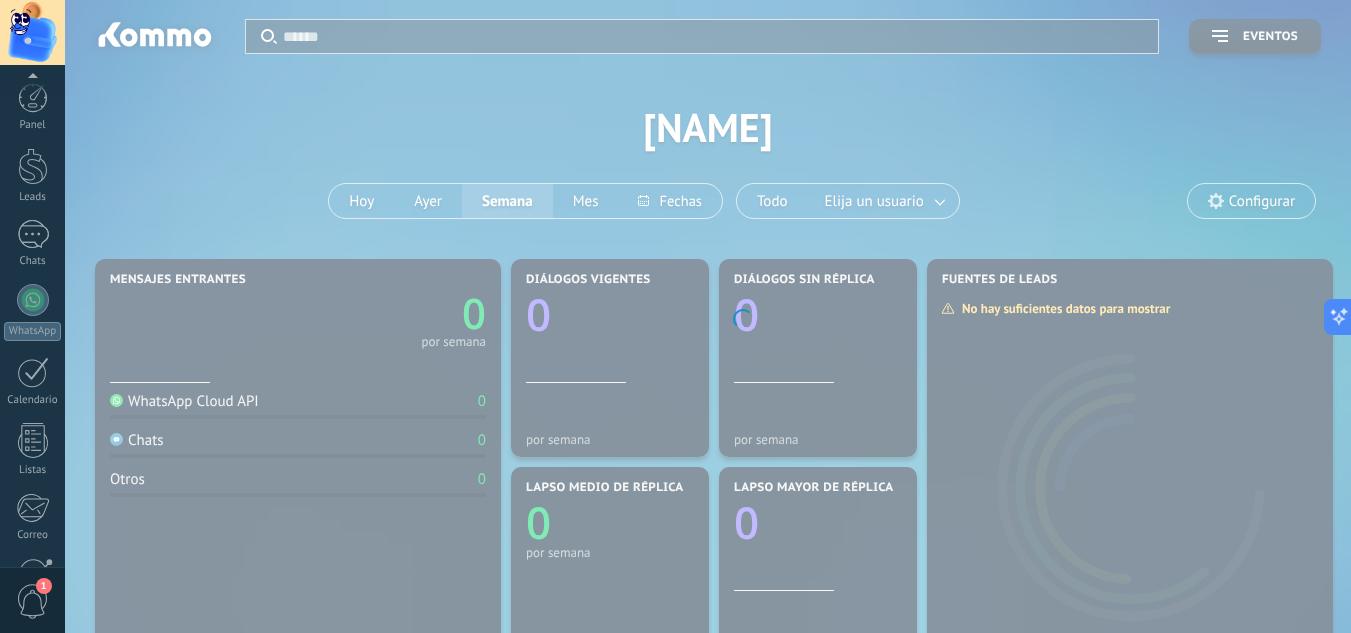 scroll, scrollTop: 199, scrollLeft: 0, axis: vertical 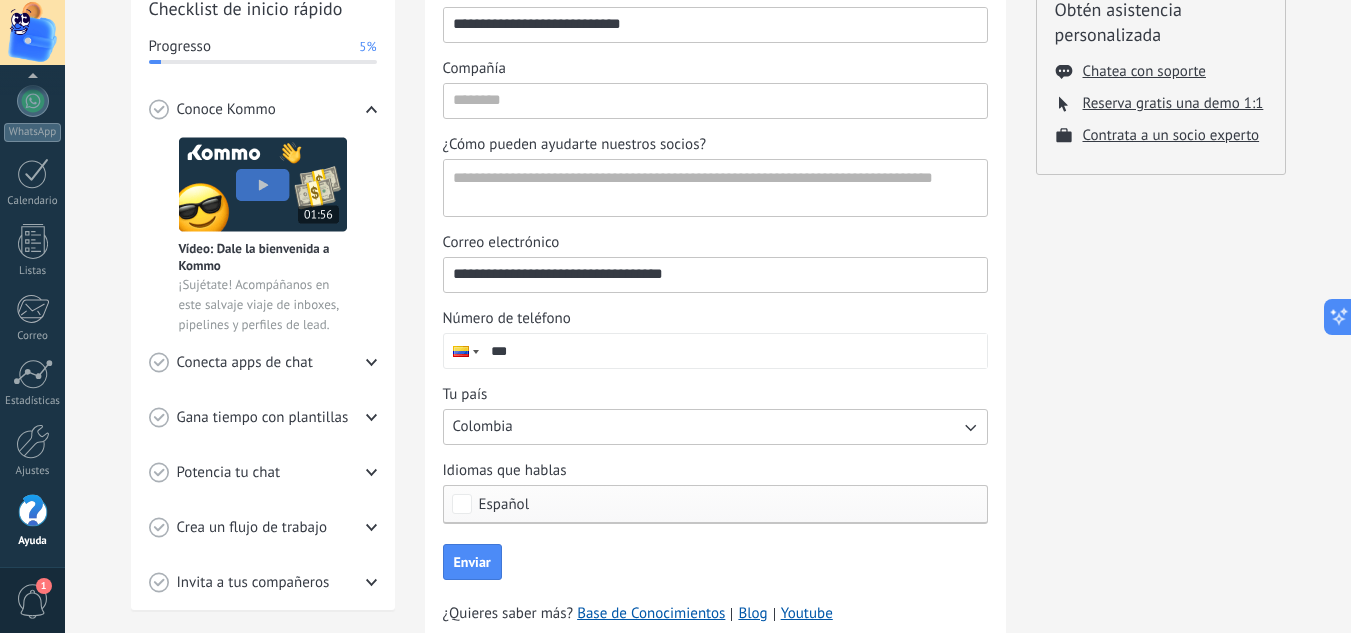 click on "***" at bounding box center [734, 351] 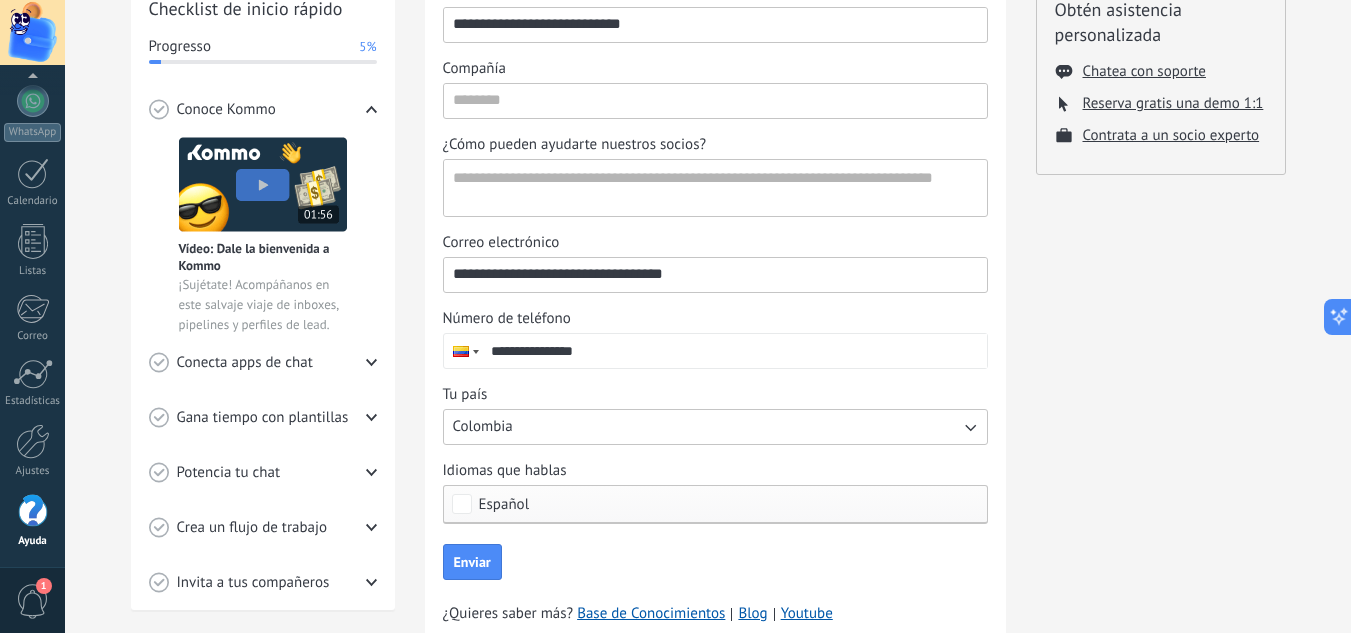 type on "**********" 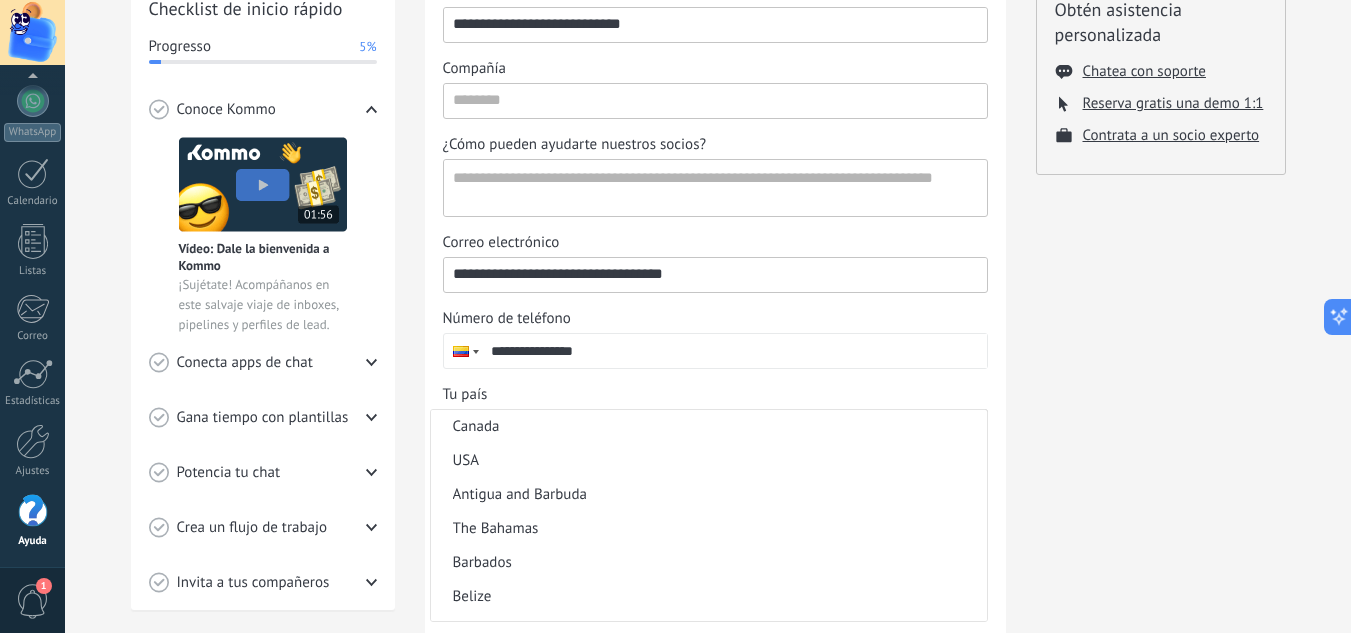scroll, scrollTop: 387, scrollLeft: 0, axis: vertical 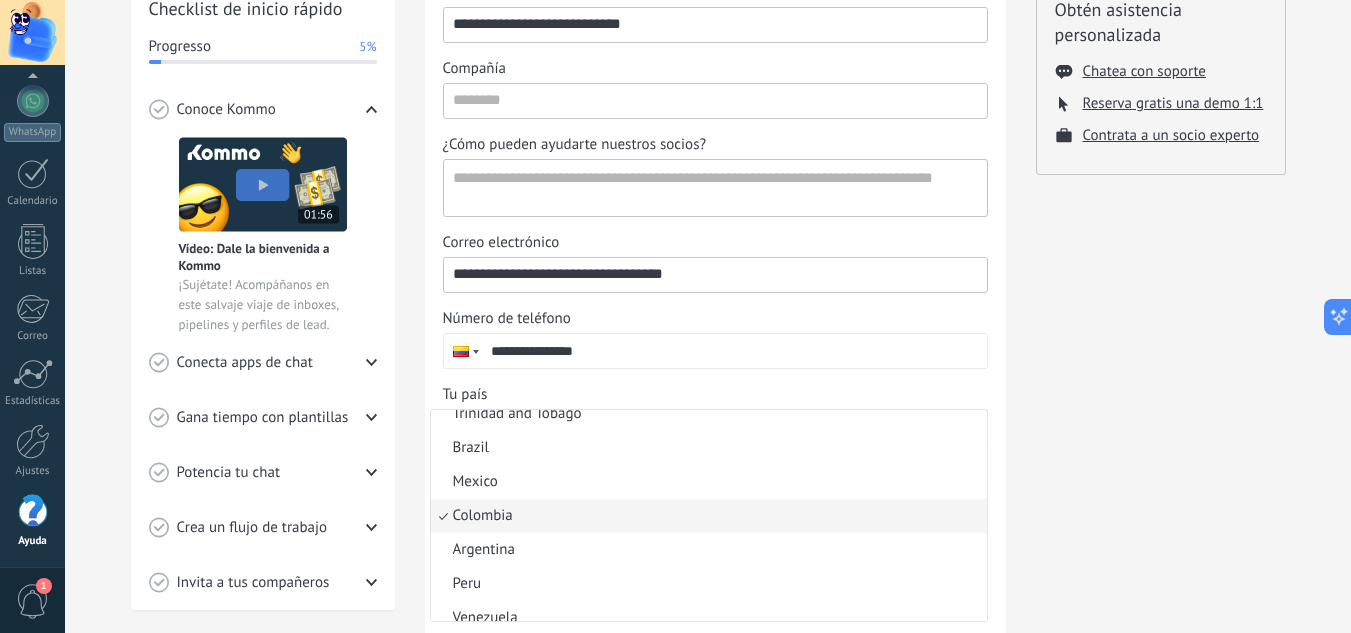 click on "**********" at bounding box center [715, 253] 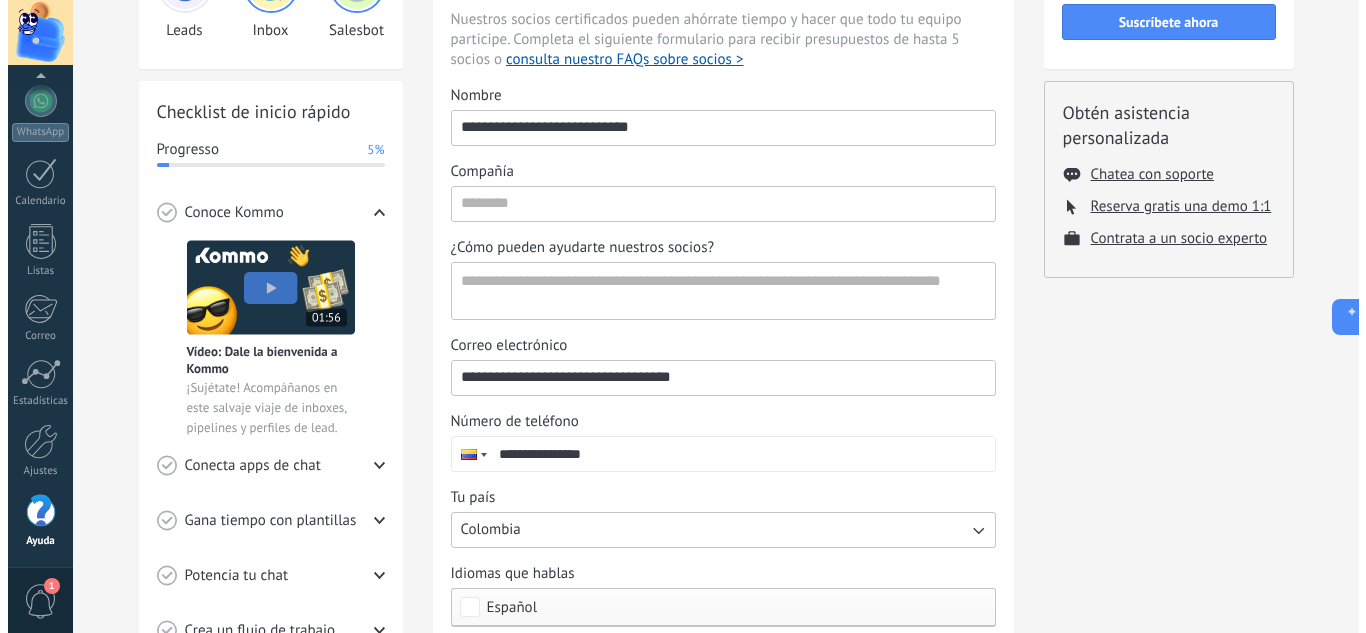 scroll, scrollTop: 100, scrollLeft: 0, axis: vertical 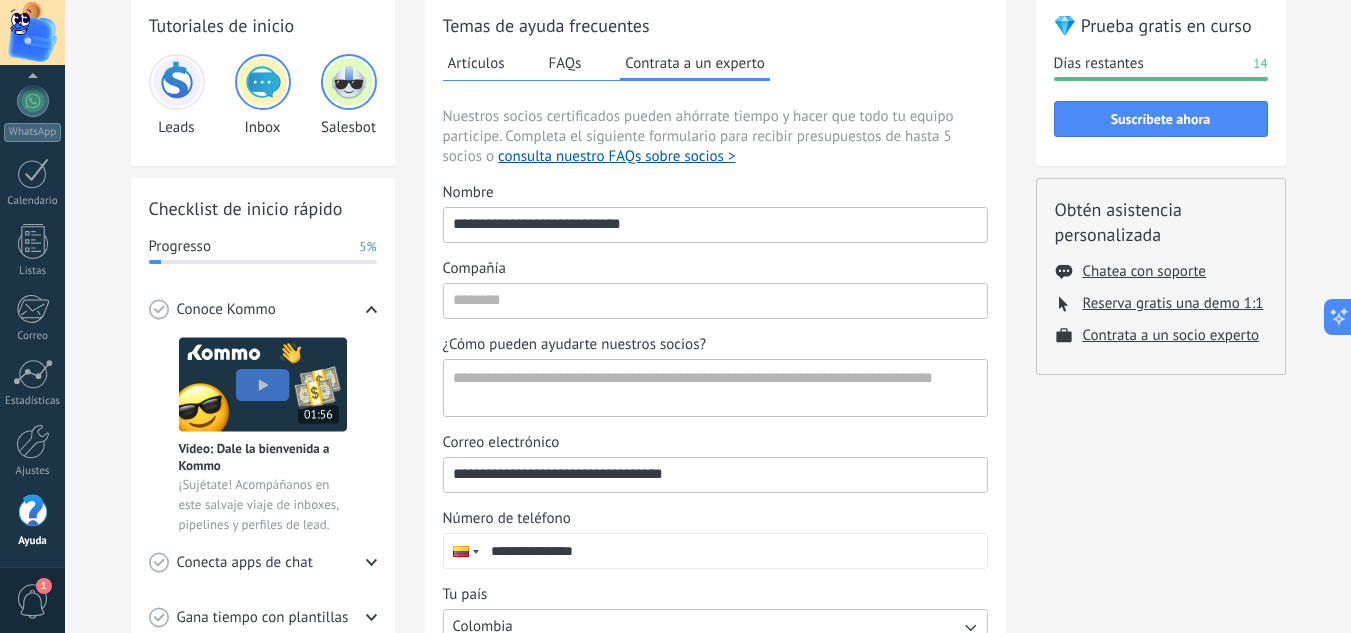 click at bounding box center (263, 384) 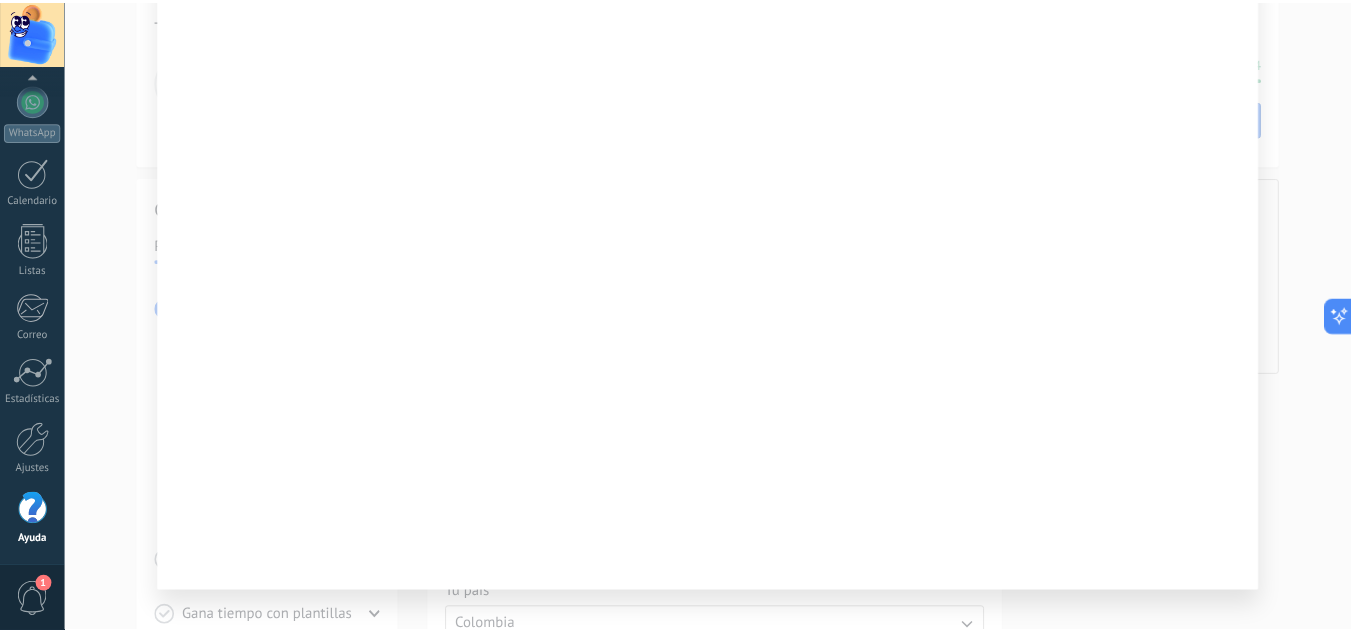 scroll, scrollTop: 0, scrollLeft: 0, axis: both 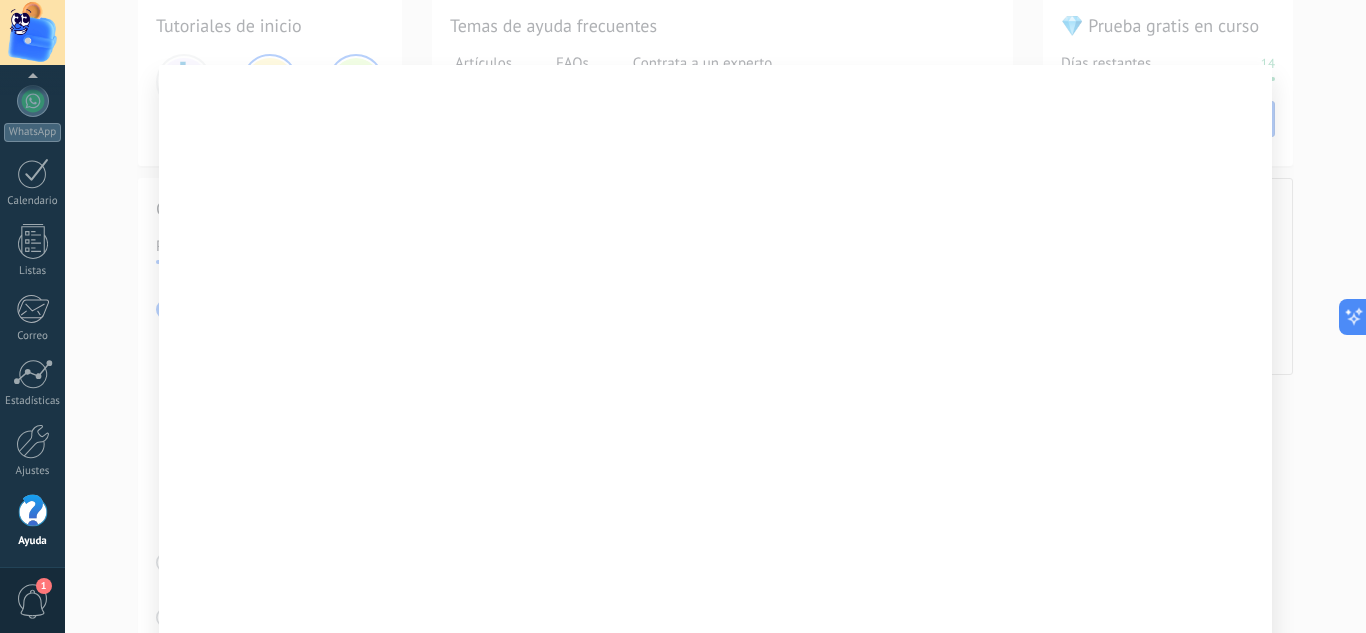 click at bounding box center [715, 316] 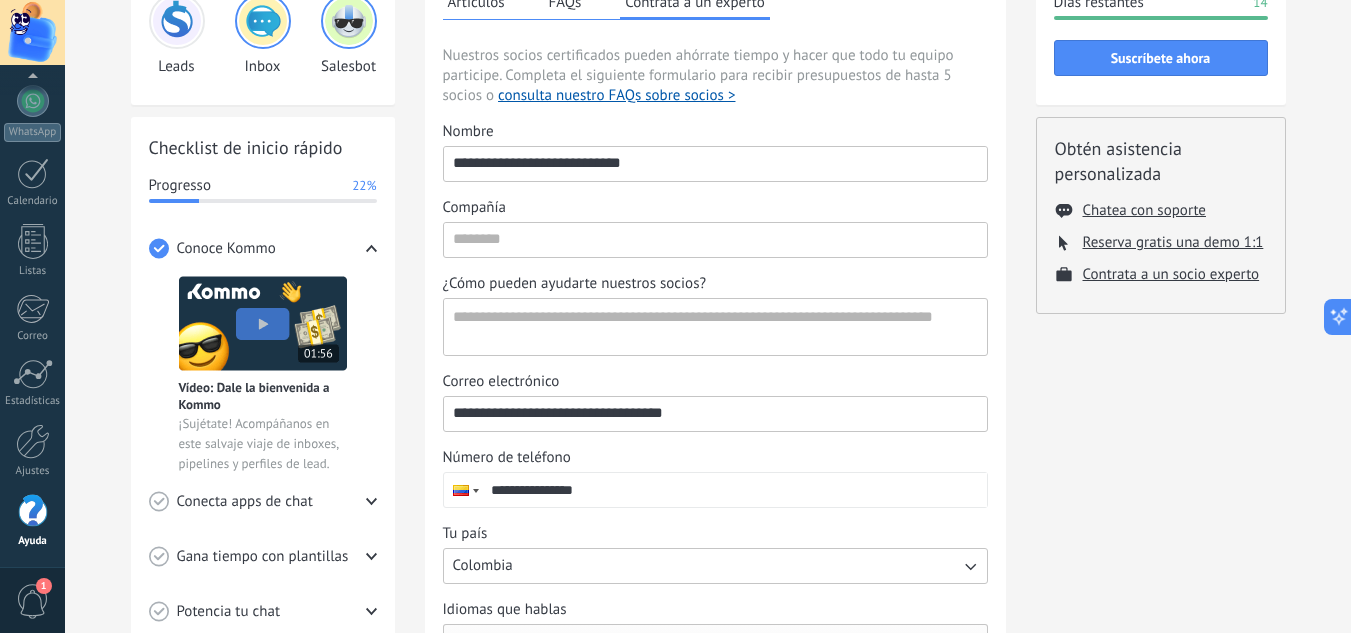 scroll, scrollTop: 275, scrollLeft: 0, axis: vertical 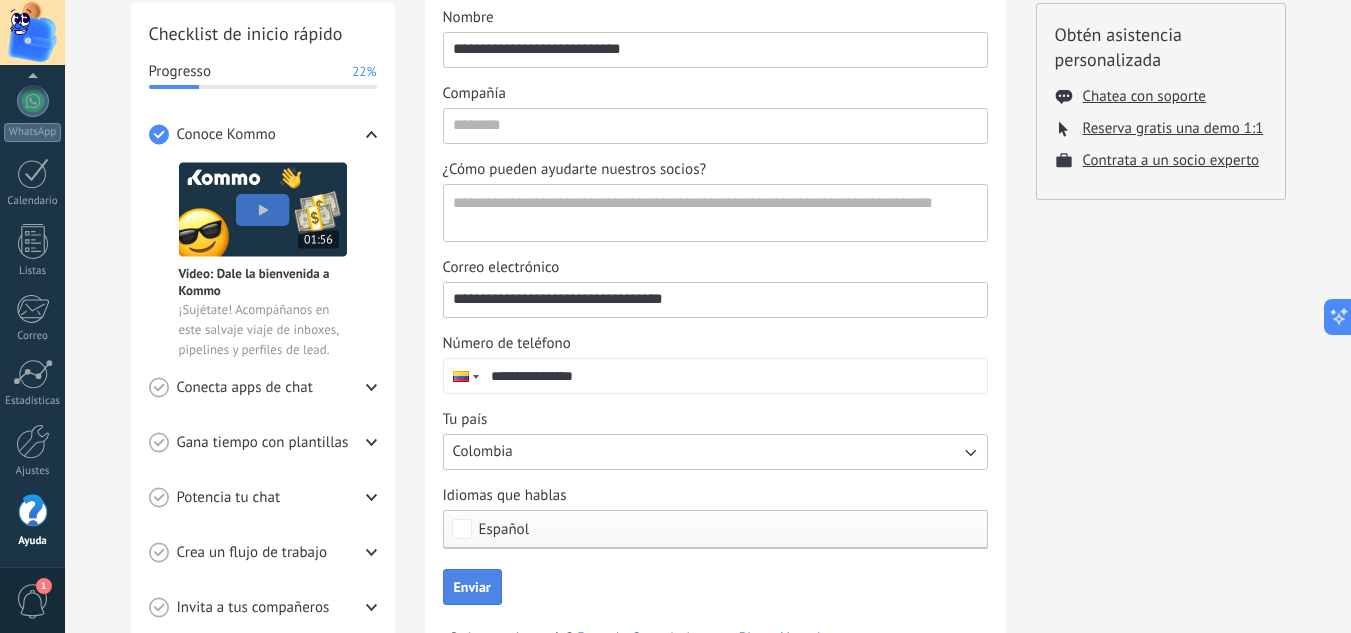 click on "Enviar" at bounding box center [472, 587] 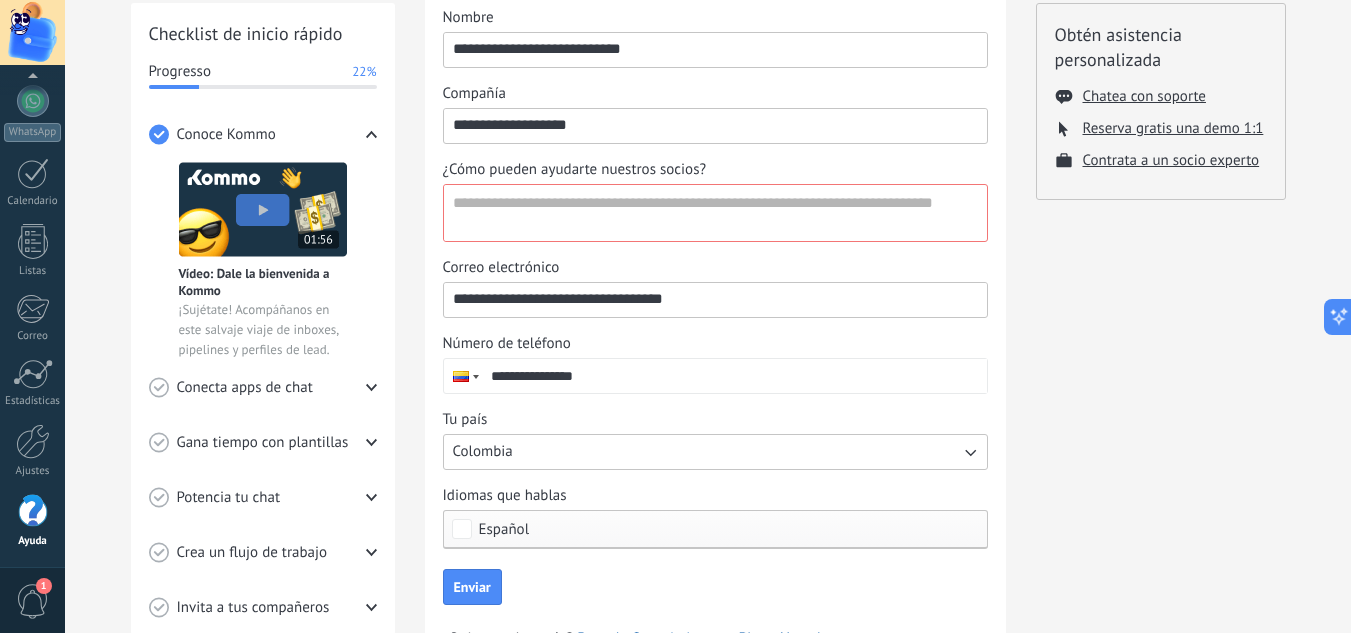 type on "**********" 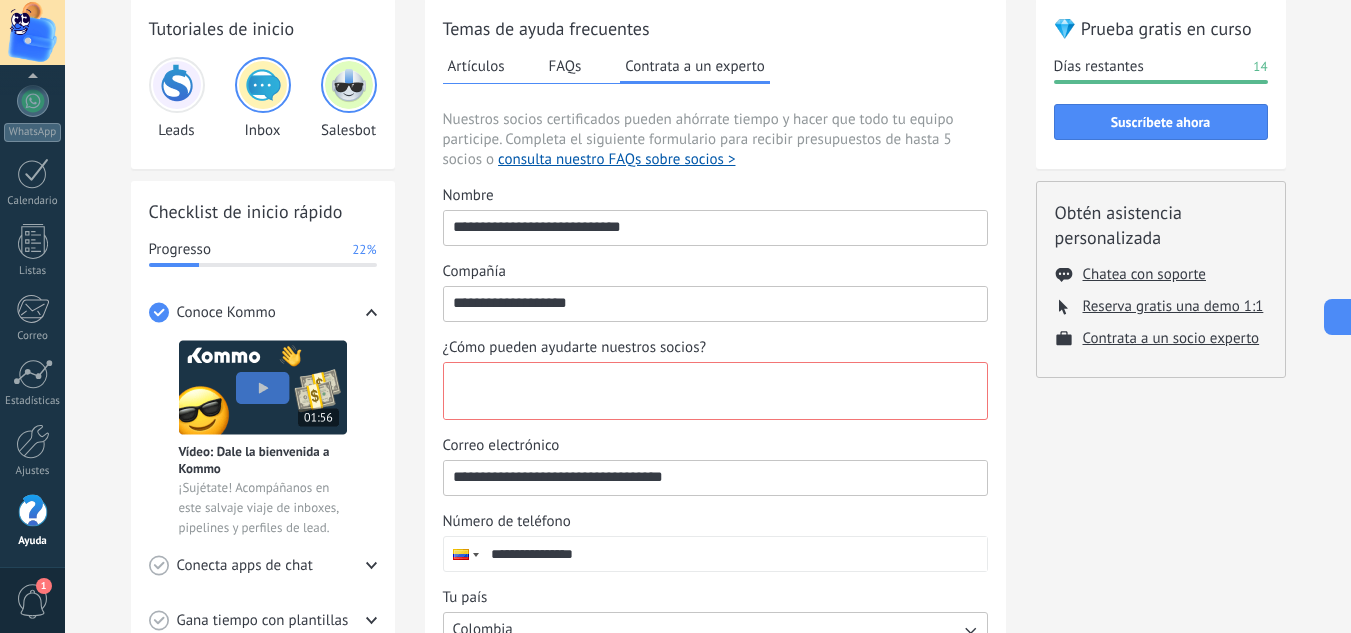 scroll, scrollTop: 75, scrollLeft: 0, axis: vertical 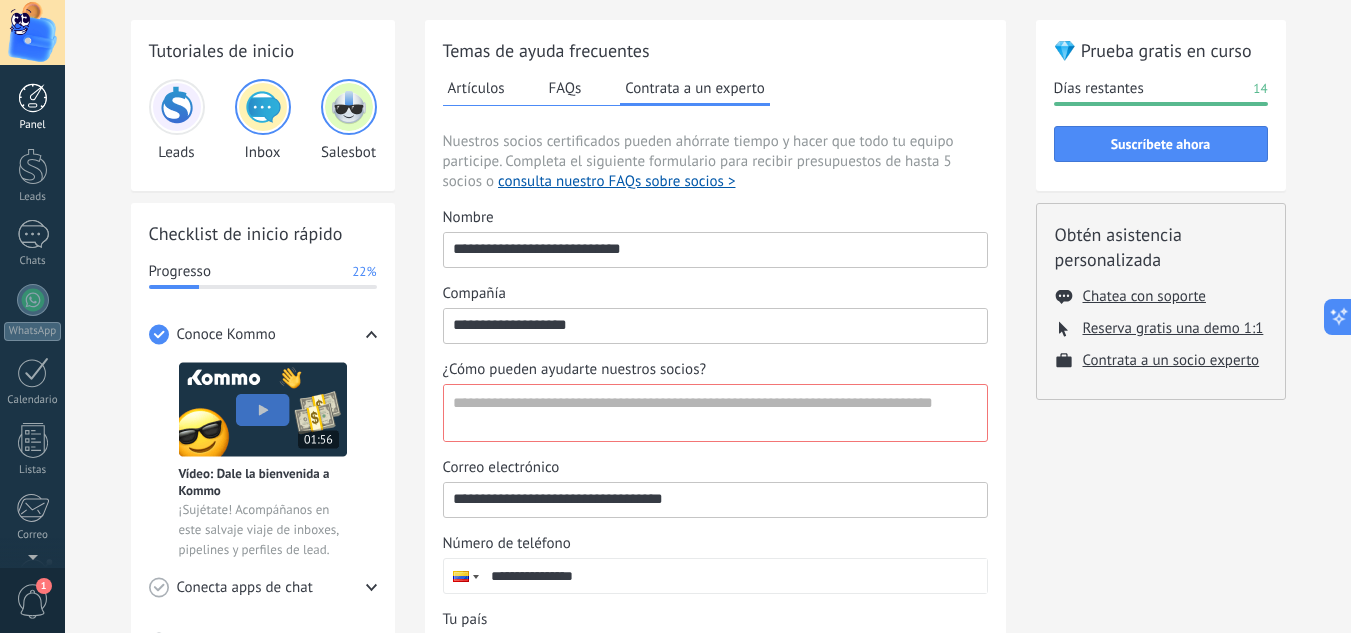 click at bounding box center (33, 98) 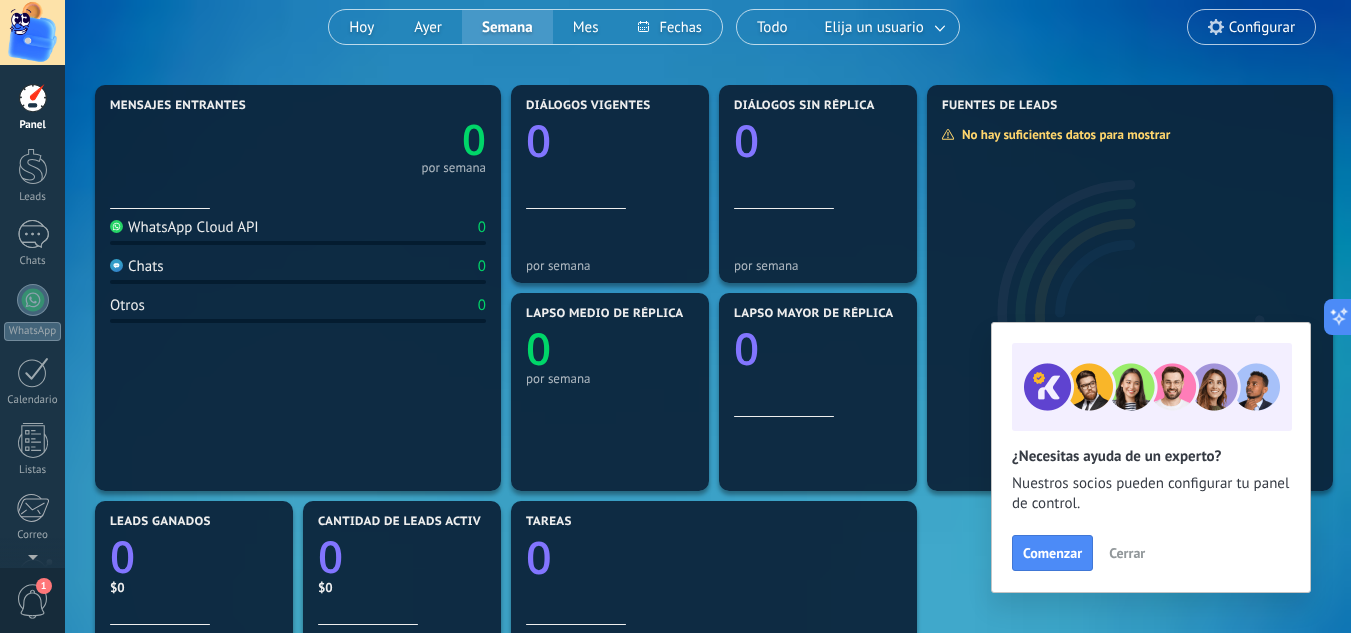 scroll, scrollTop: 200, scrollLeft: 0, axis: vertical 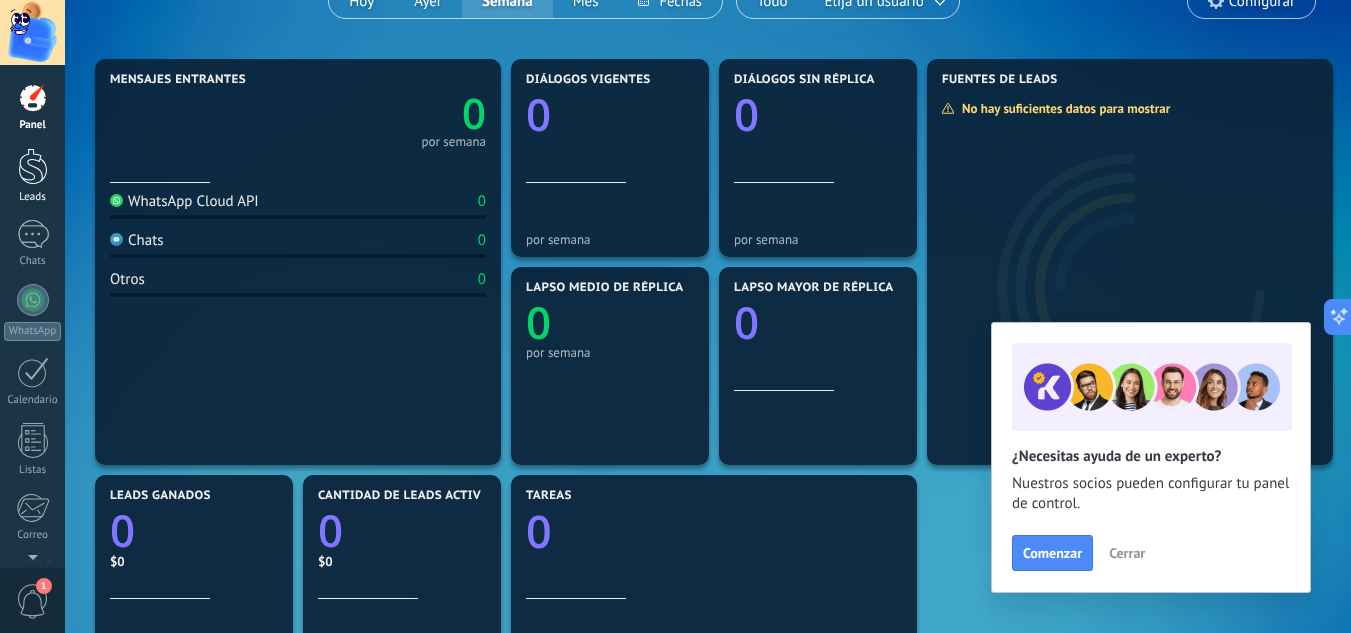 click at bounding box center [33, 166] 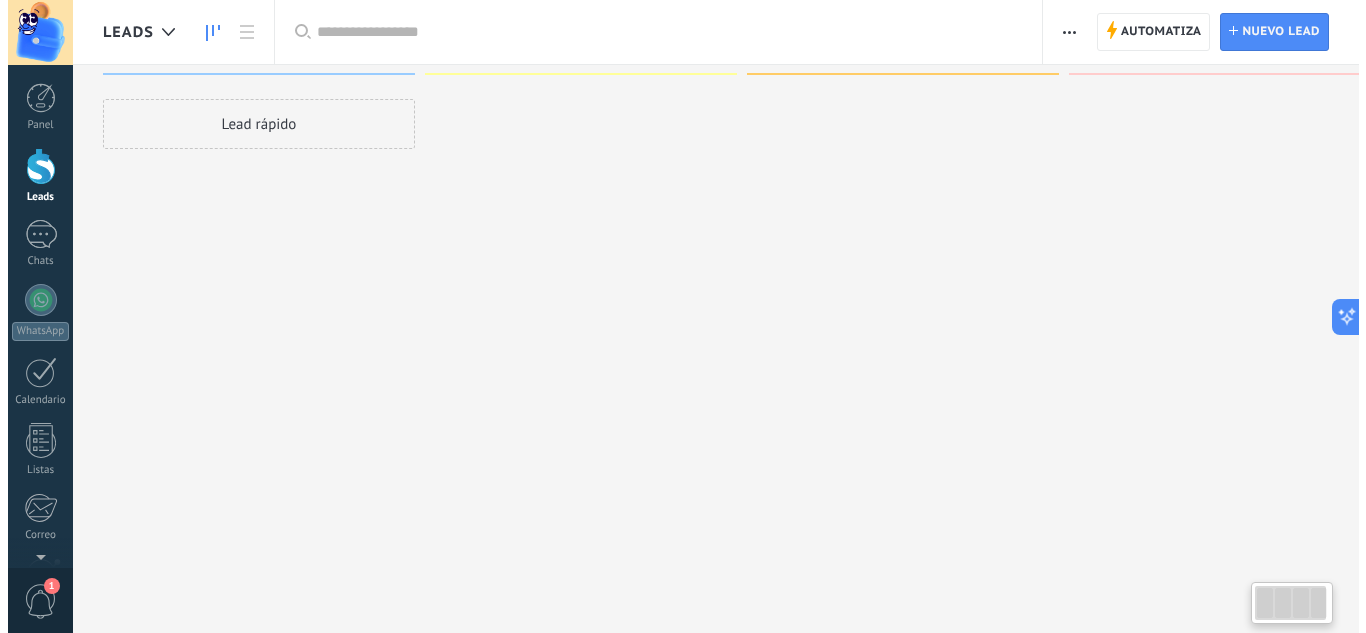 scroll, scrollTop: 0, scrollLeft: 0, axis: both 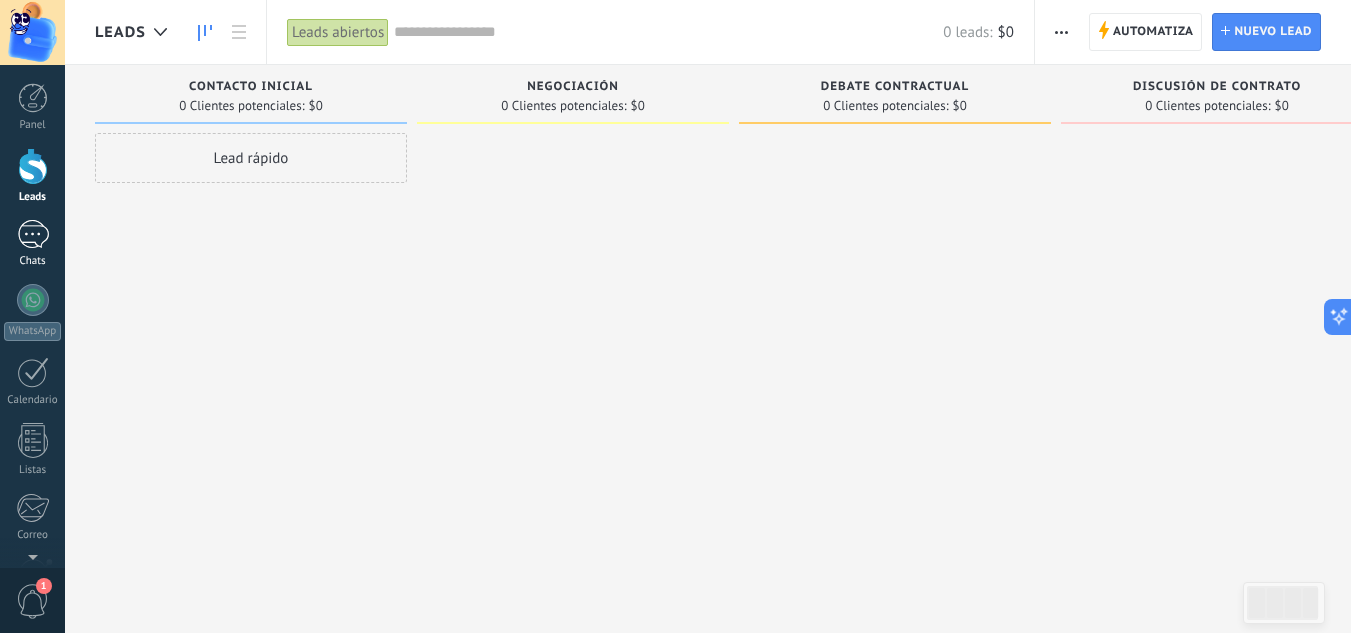 click at bounding box center (33, 234) 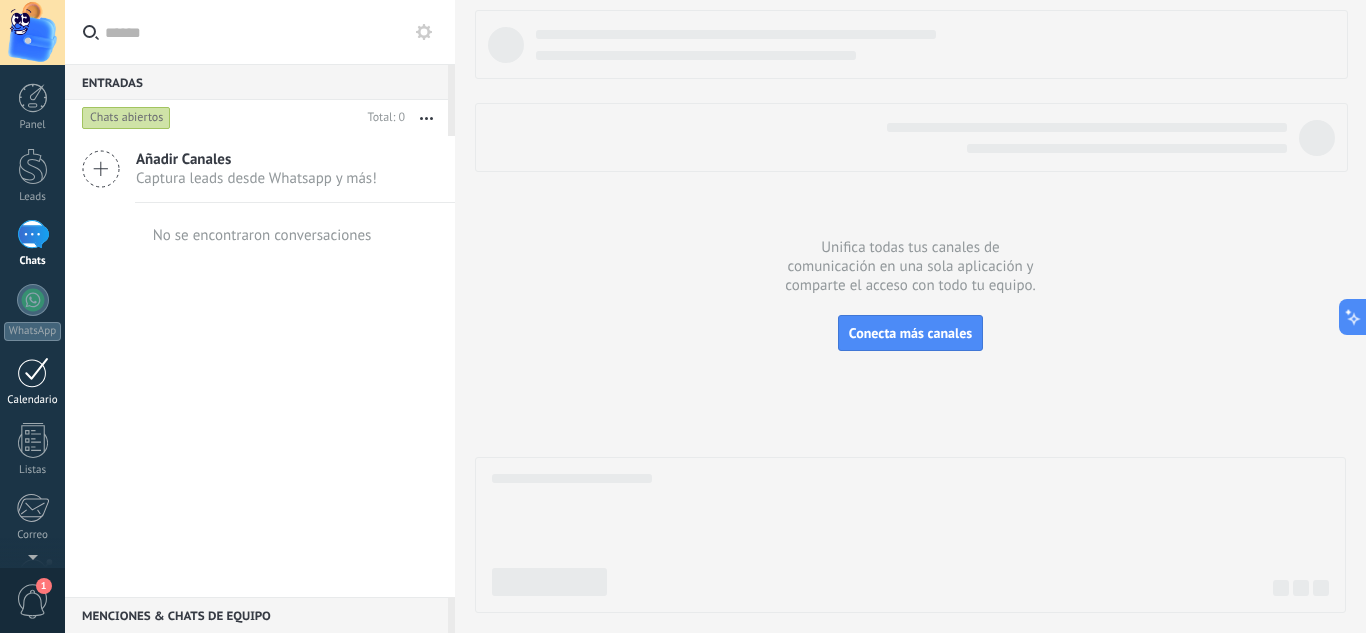 click at bounding box center (33, 372) 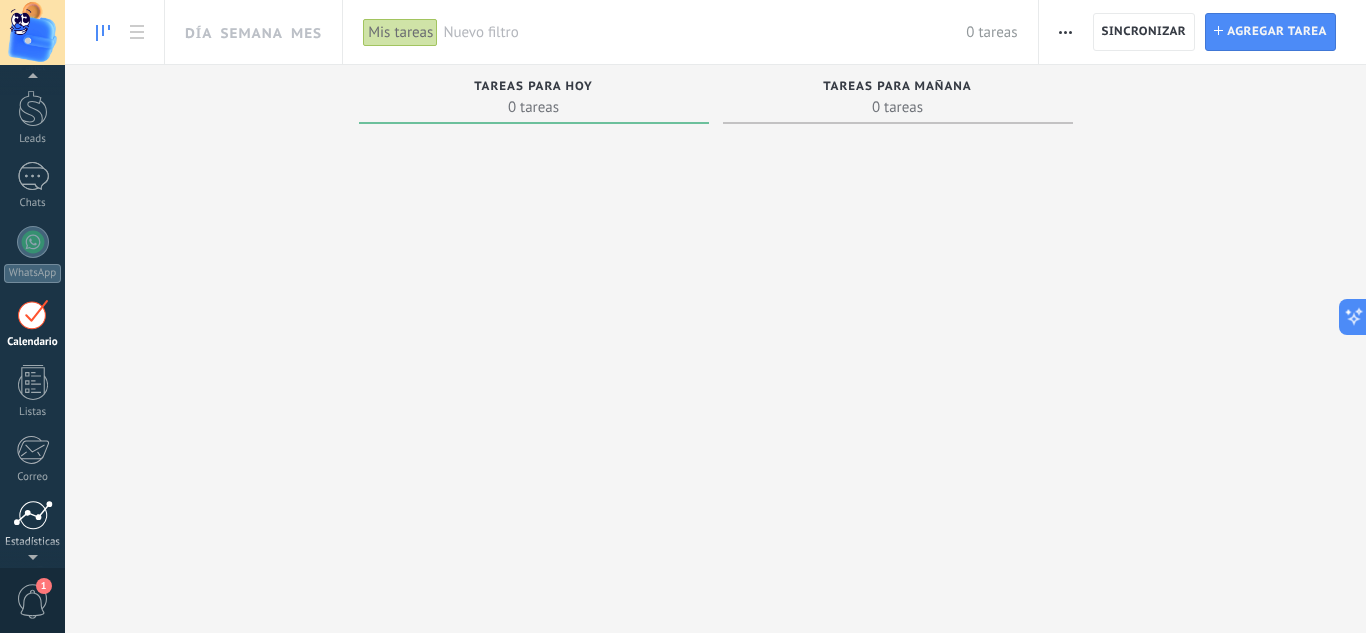 scroll, scrollTop: 73, scrollLeft: 0, axis: vertical 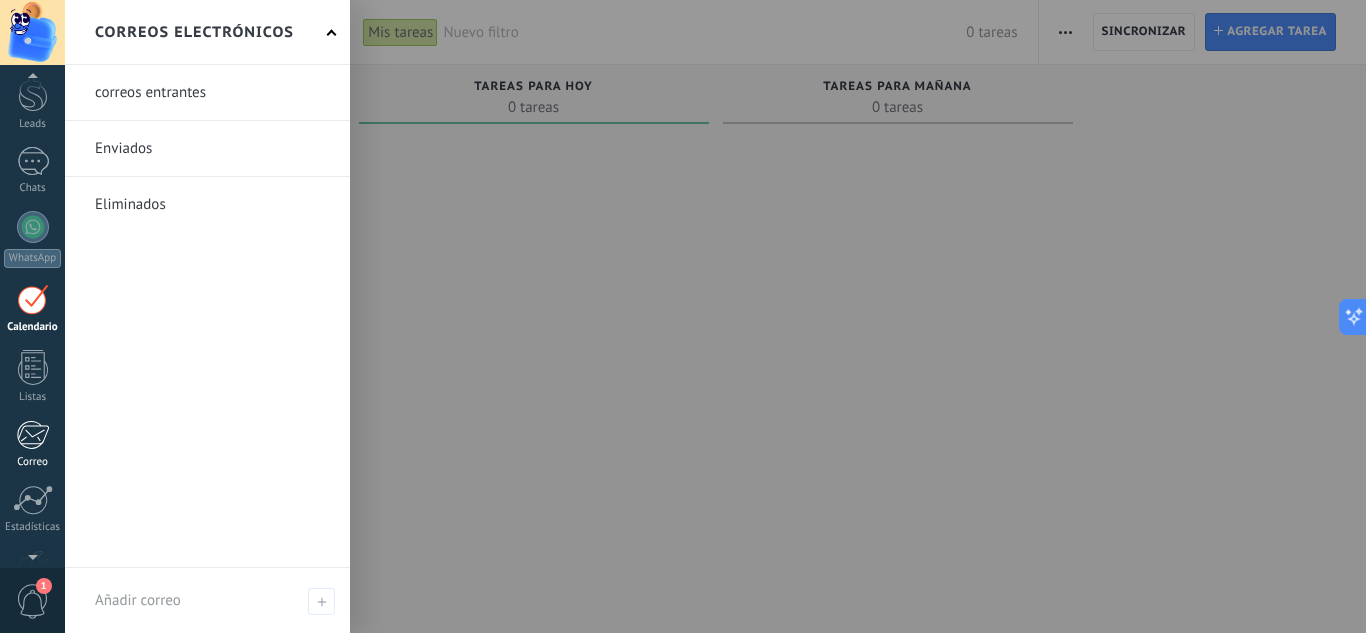 click at bounding box center [32, 435] 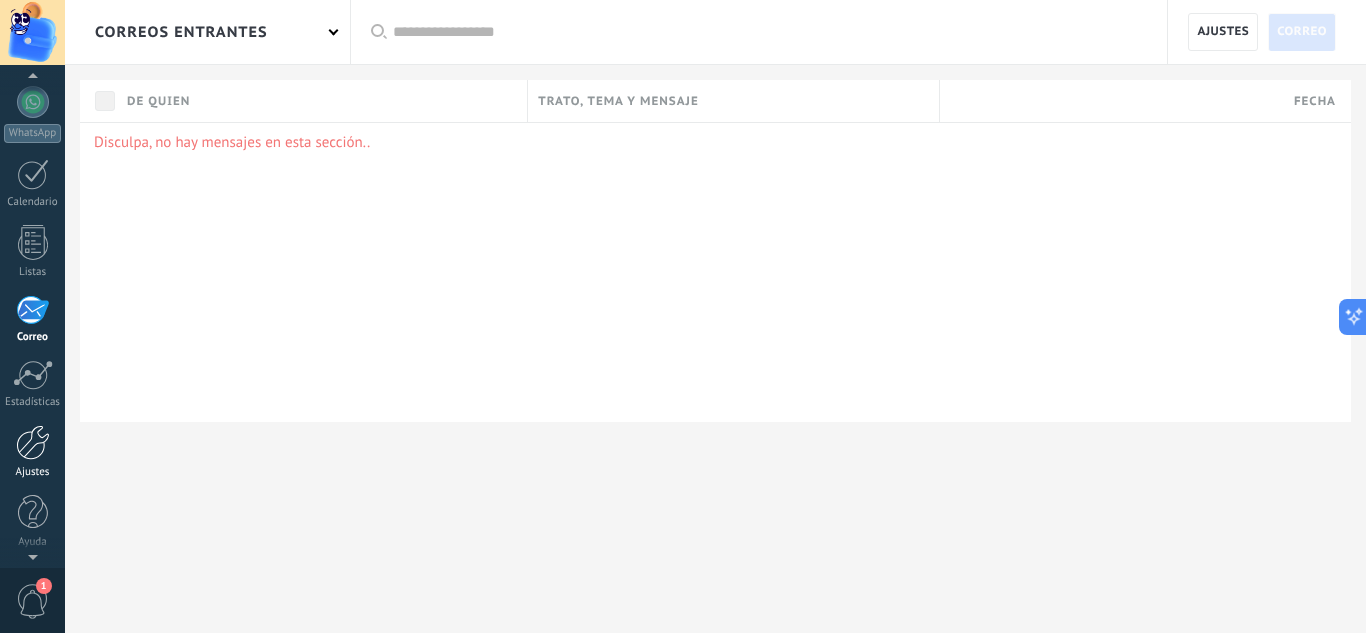 scroll, scrollTop: 199, scrollLeft: 0, axis: vertical 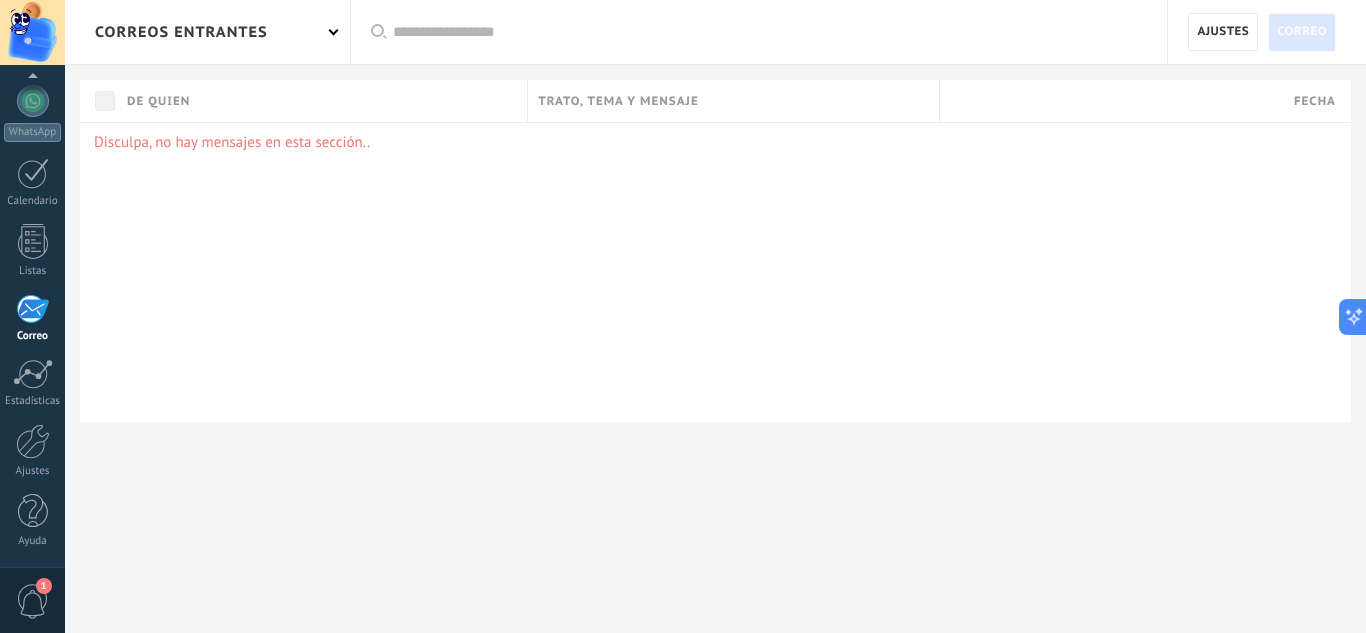 click on "1" at bounding box center (33, 601) 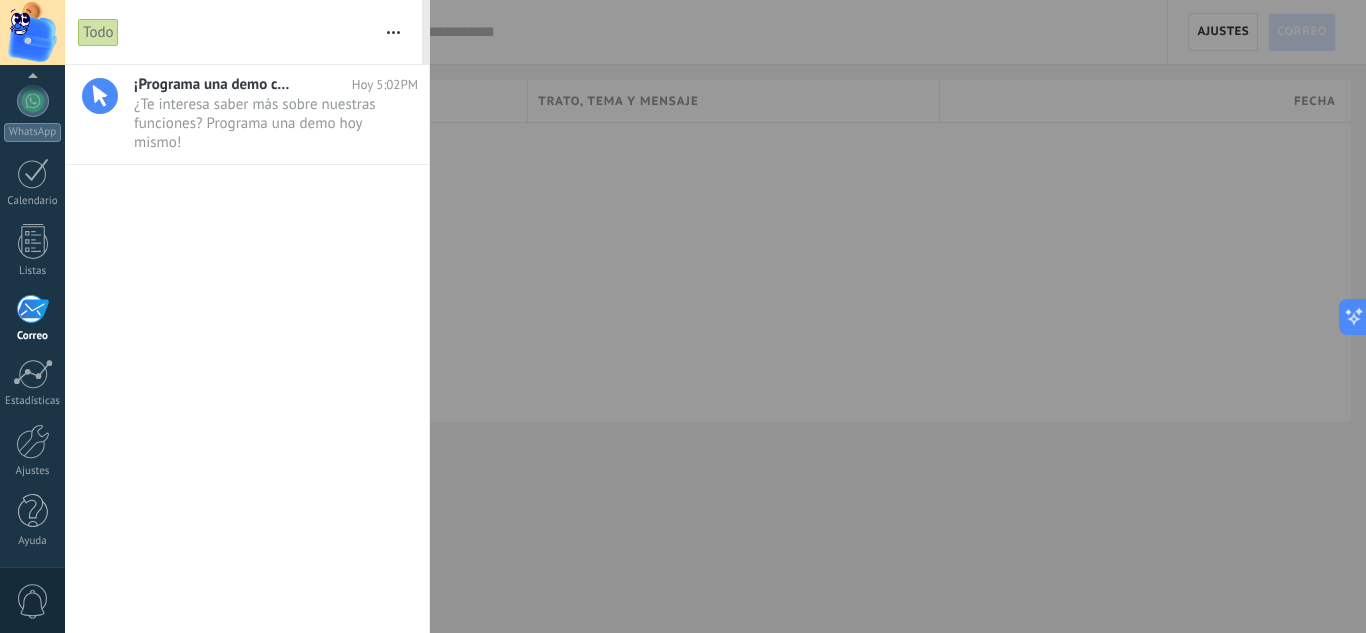 scroll, scrollTop: 194, scrollLeft: 0, axis: vertical 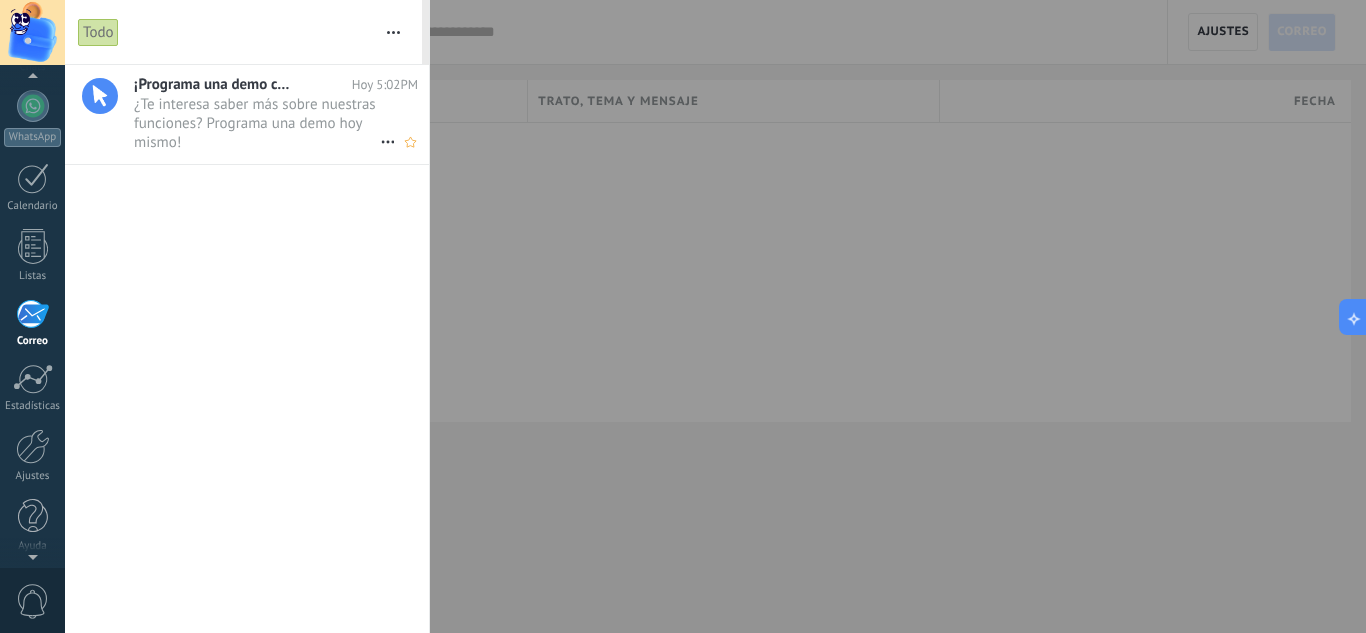 click on "¿Te interesa saber más sobre nuestras funciones? Programa una demo hoy mismo!
•••" at bounding box center [257, 123] 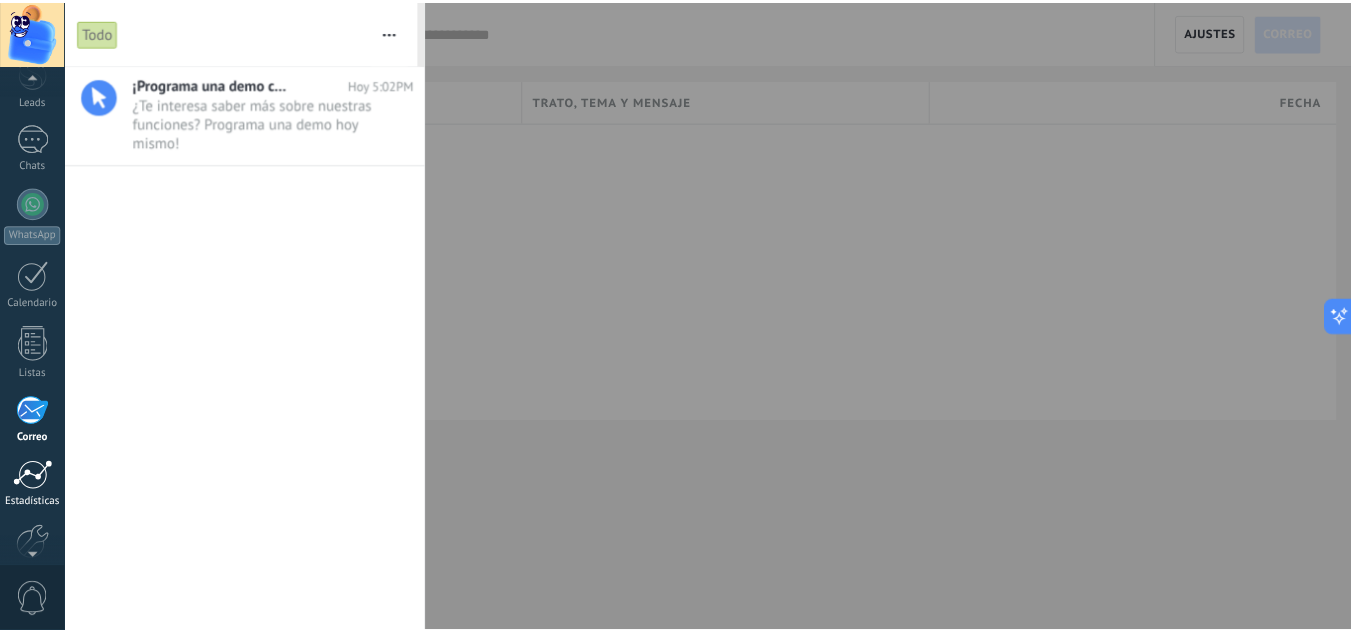 scroll, scrollTop: 0, scrollLeft: 0, axis: both 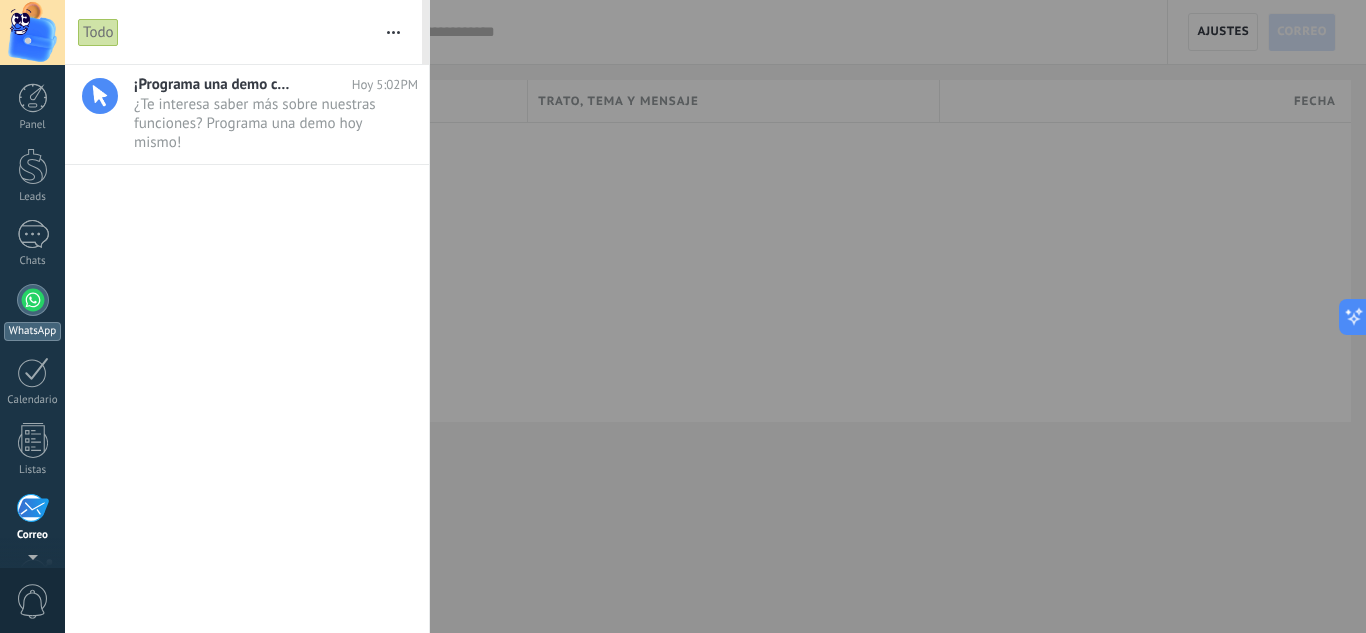 click at bounding box center [33, 300] 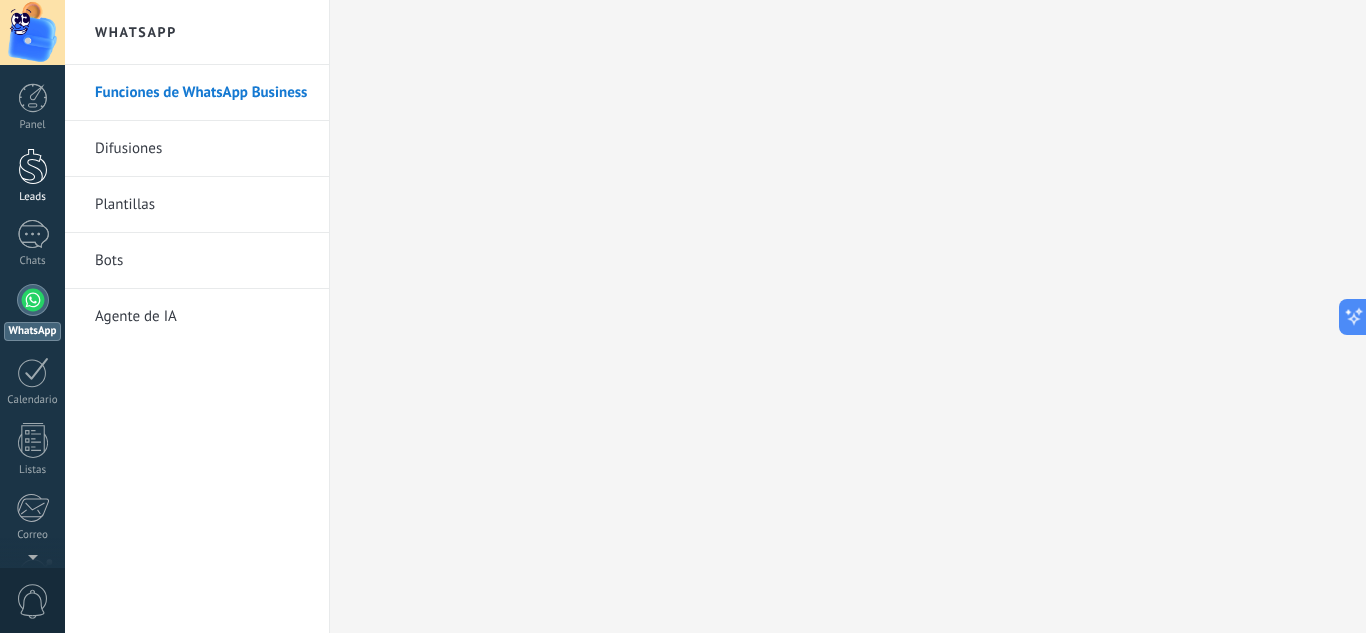 click at bounding box center (33, 166) 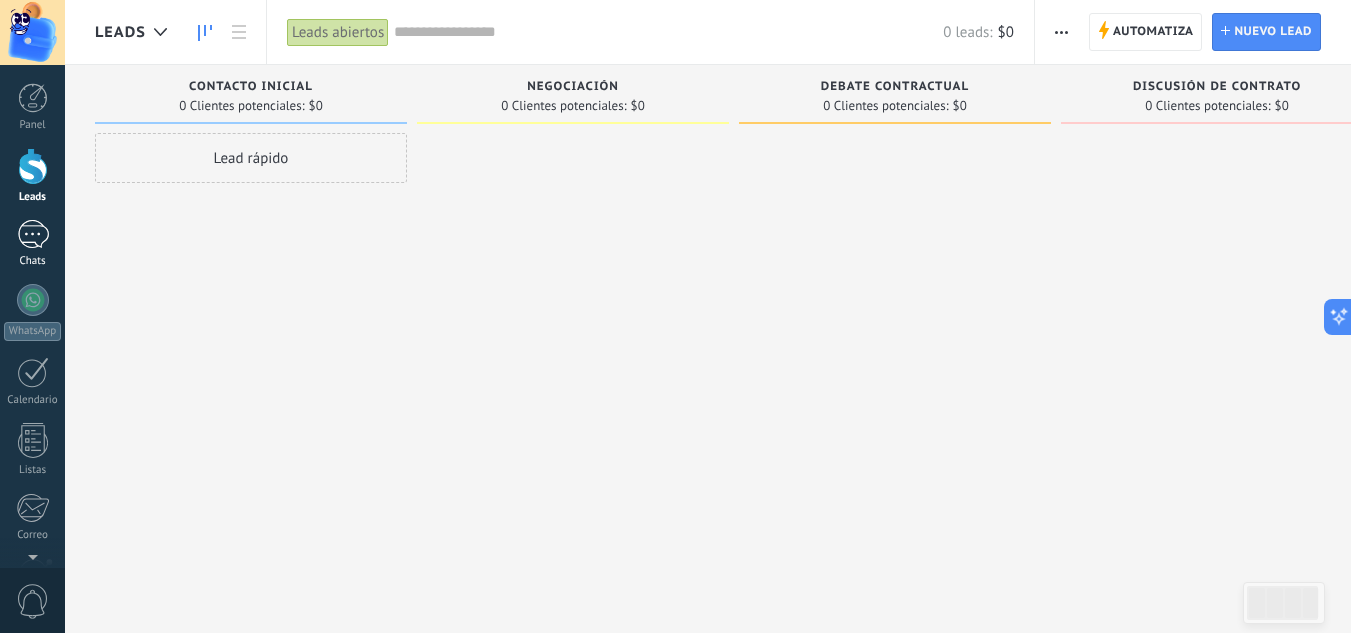 click at bounding box center [33, 234] 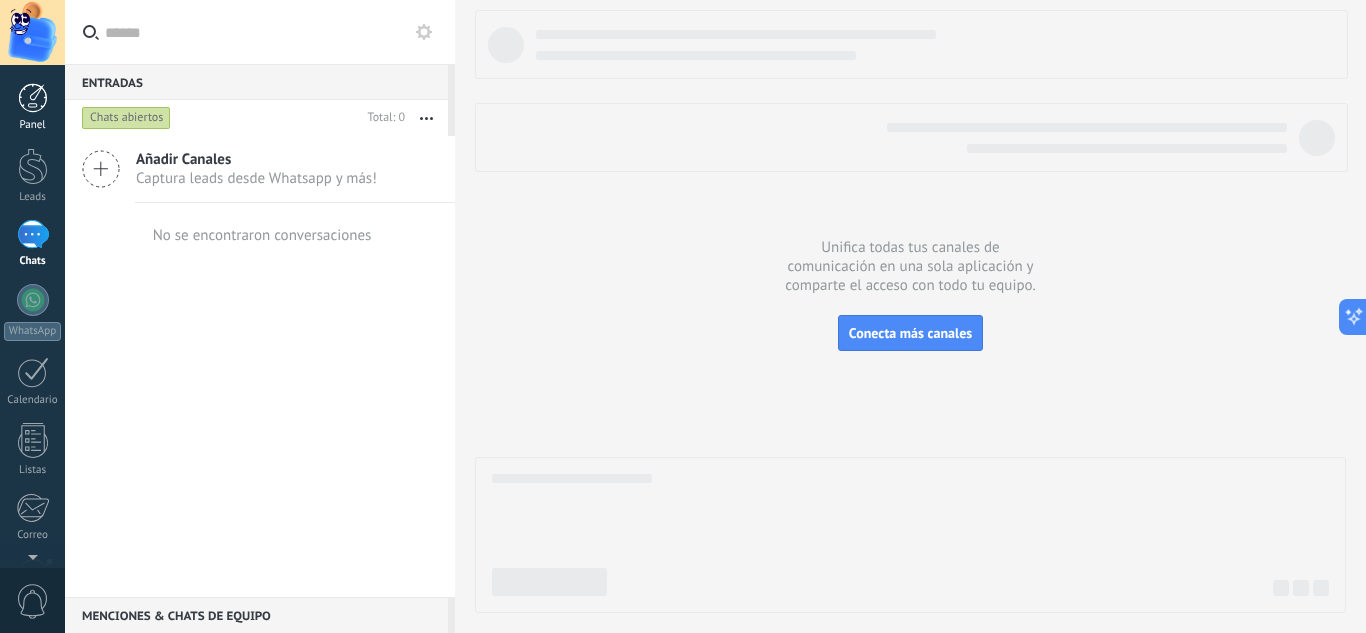 click at bounding box center [33, 98] 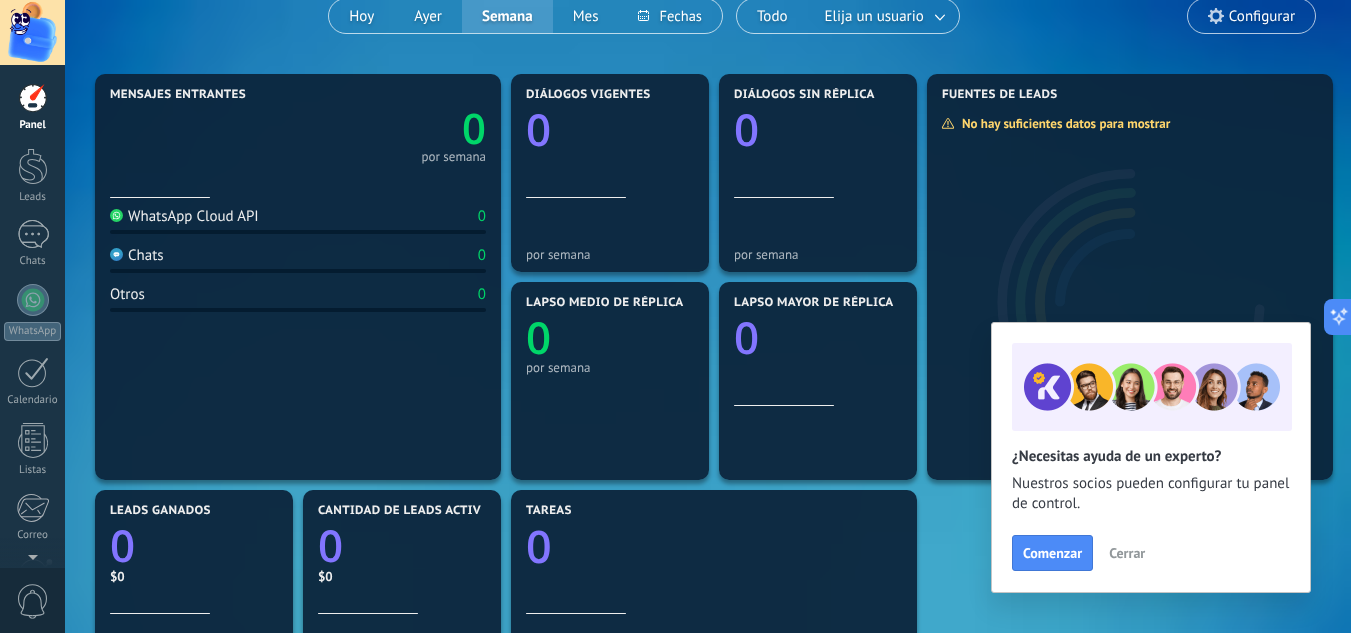 scroll, scrollTop: 0, scrollLeft: 0, axis: both 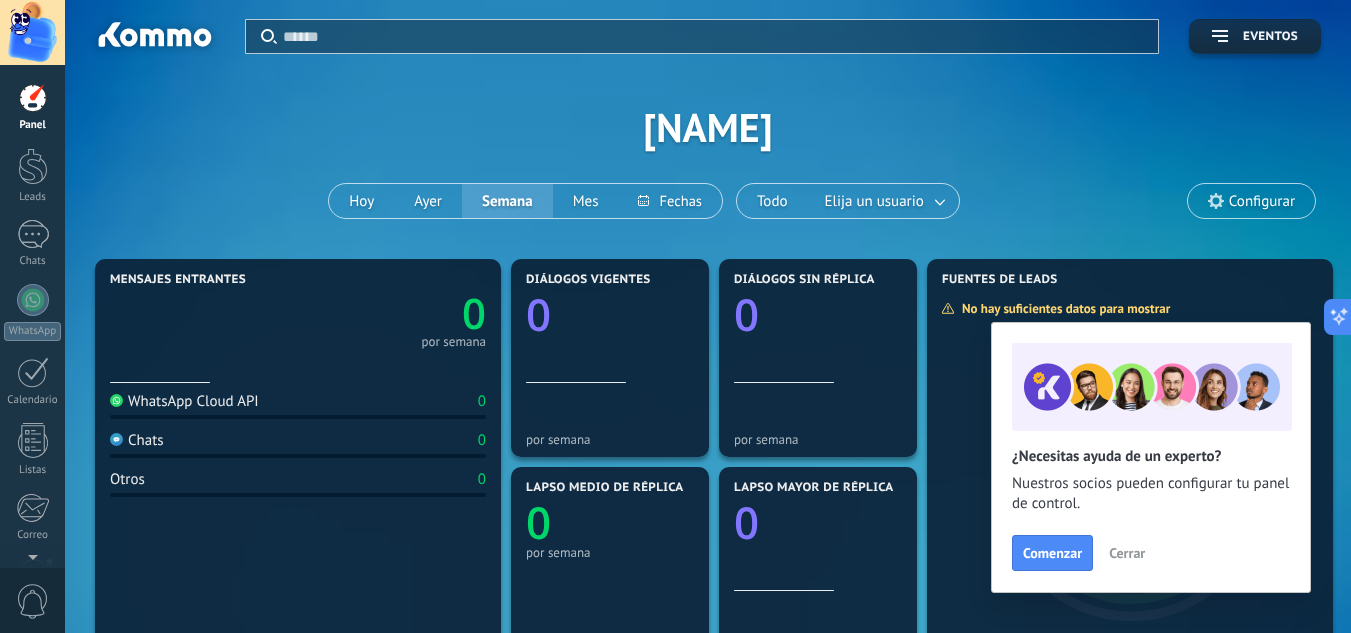 click on "Eventos" at bounding box center [1255, 36] 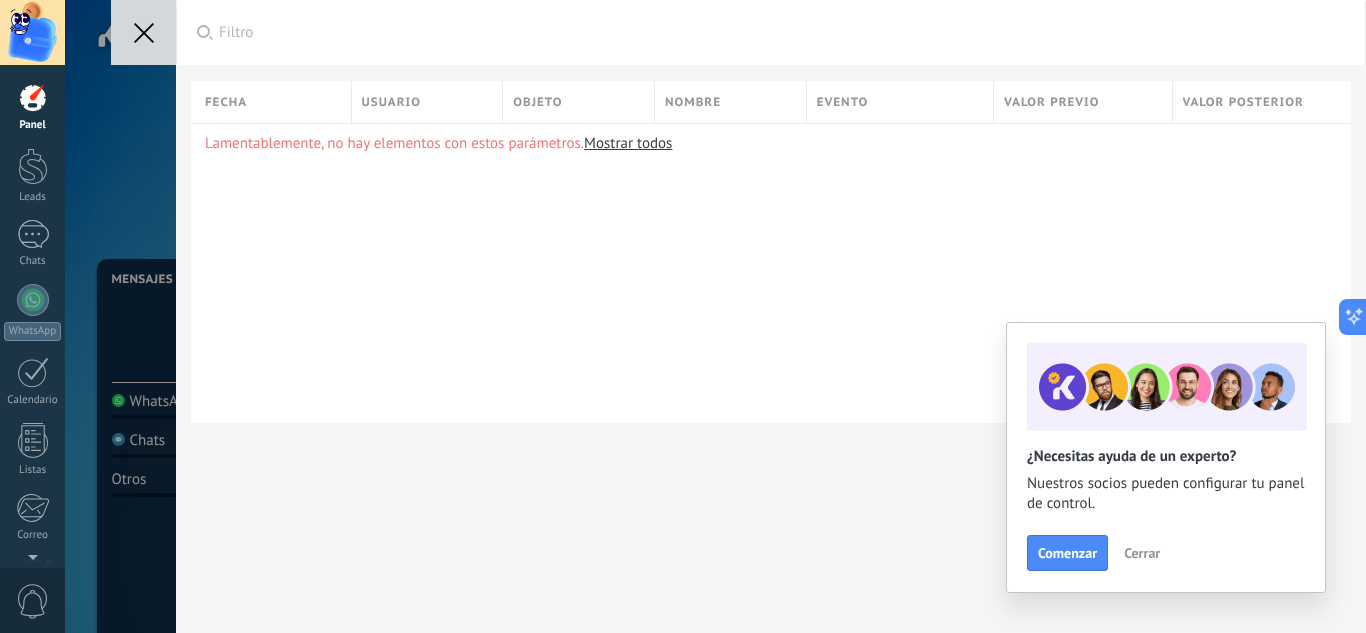 click at bounding box center (143, 32) 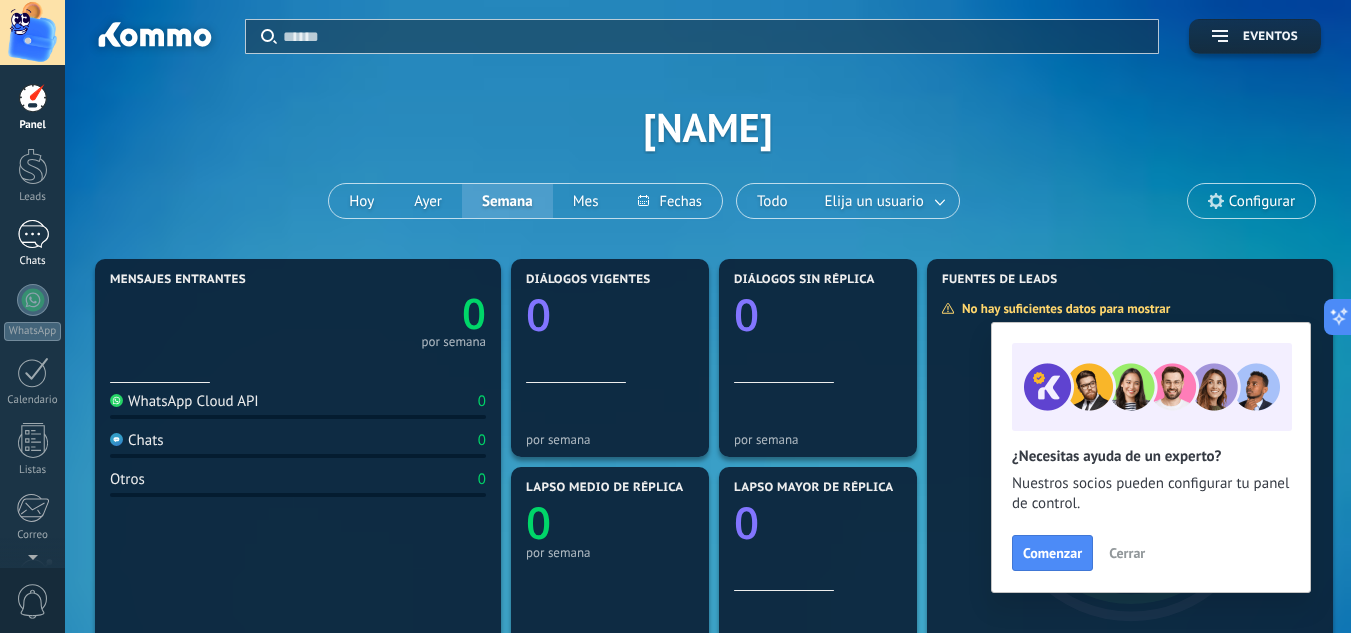click at bounding box center [33, 234] 